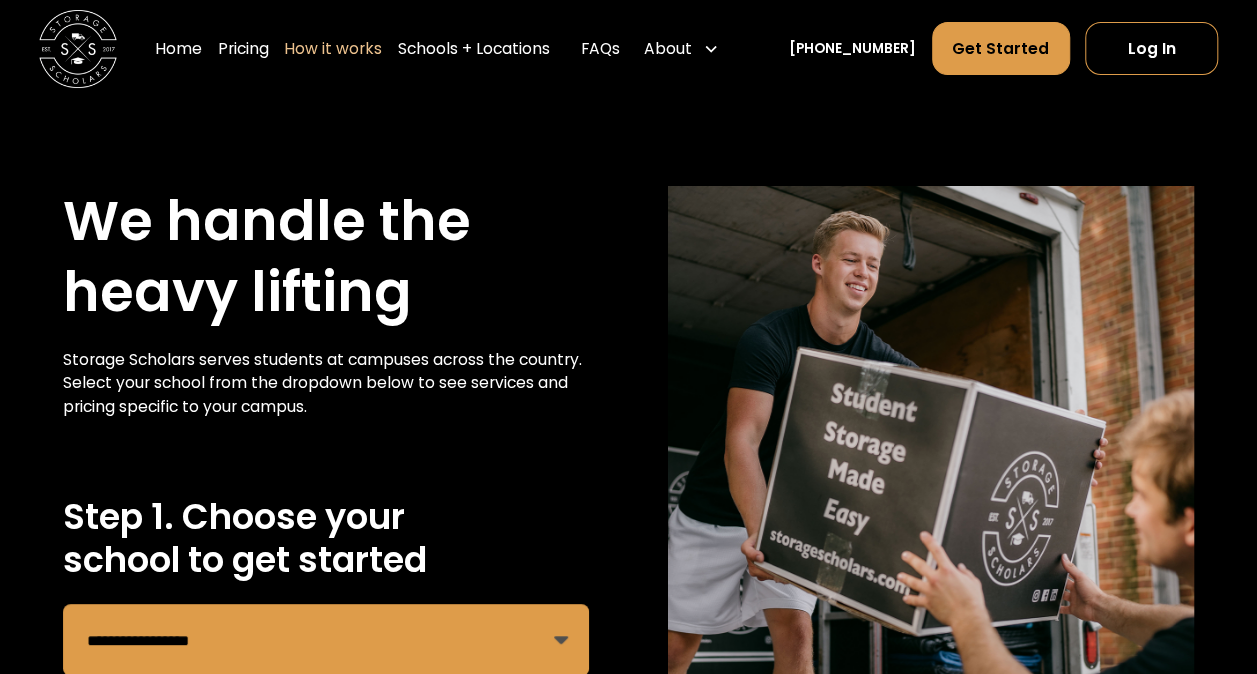 click on "**********" at bounding box center [628, 438] 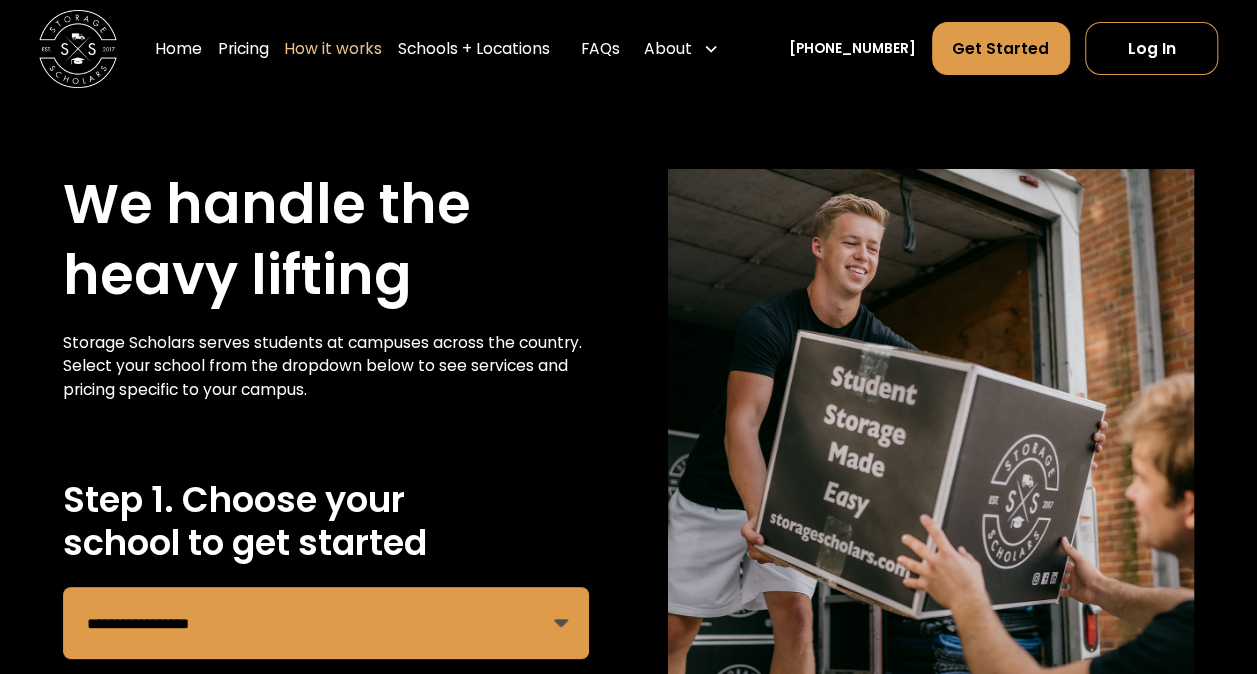 scroll, scrollTop: 0, scrollLeft: 0, axis: both 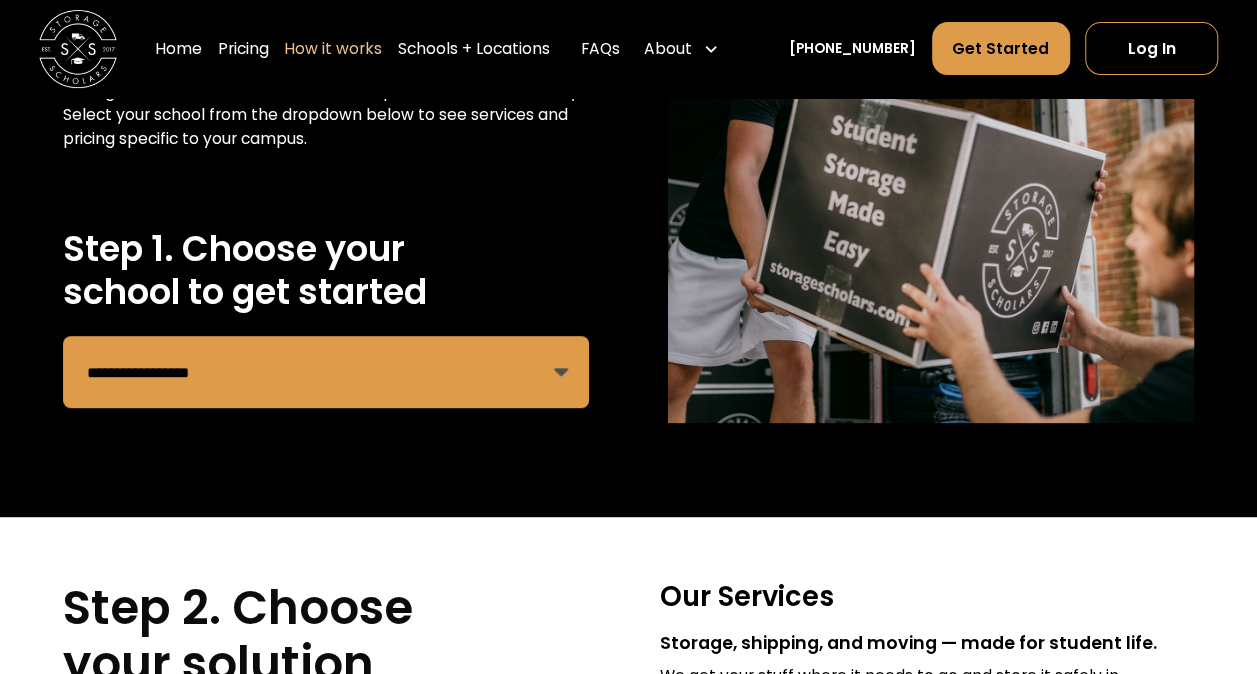 click on "**********" at bounding box center [326, 372] 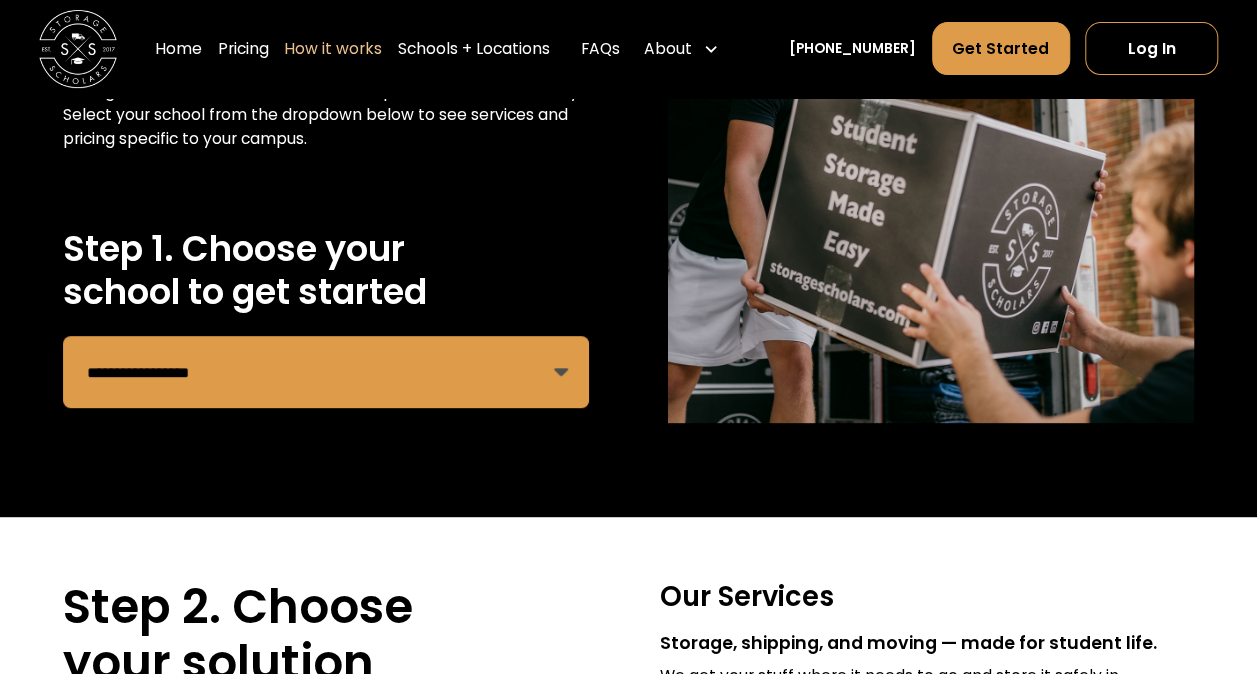 select on "**********" 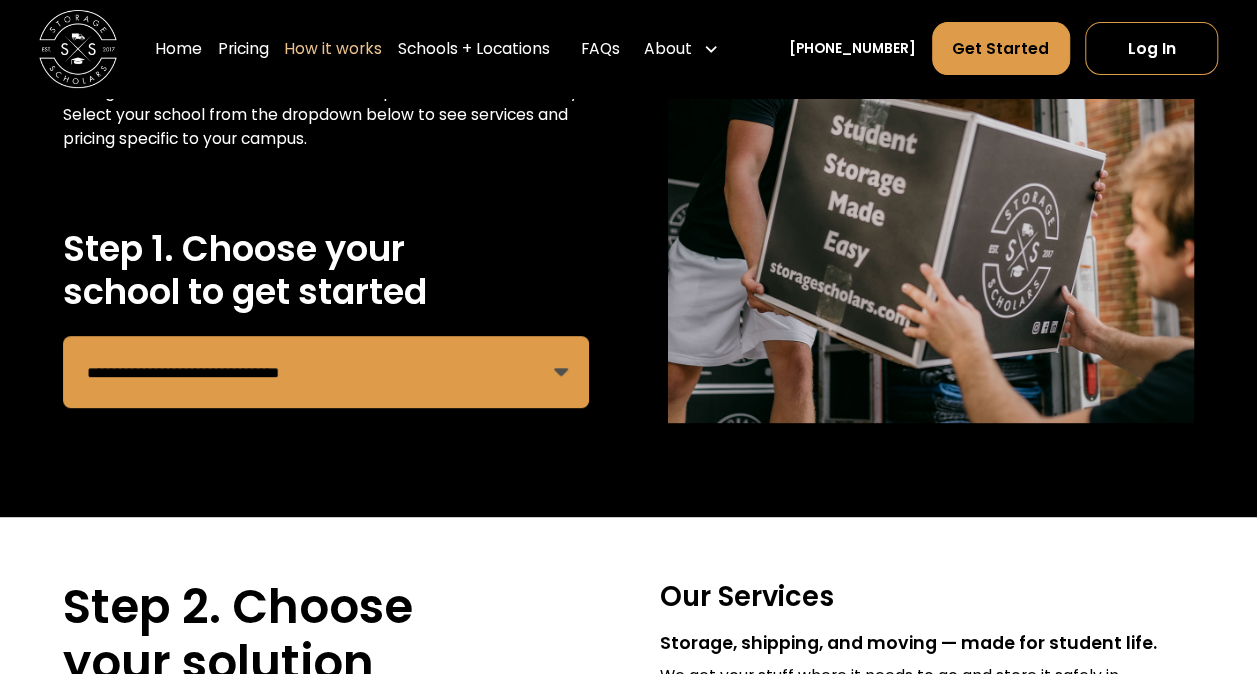 click on "**********" at bounding box center (326, 372) 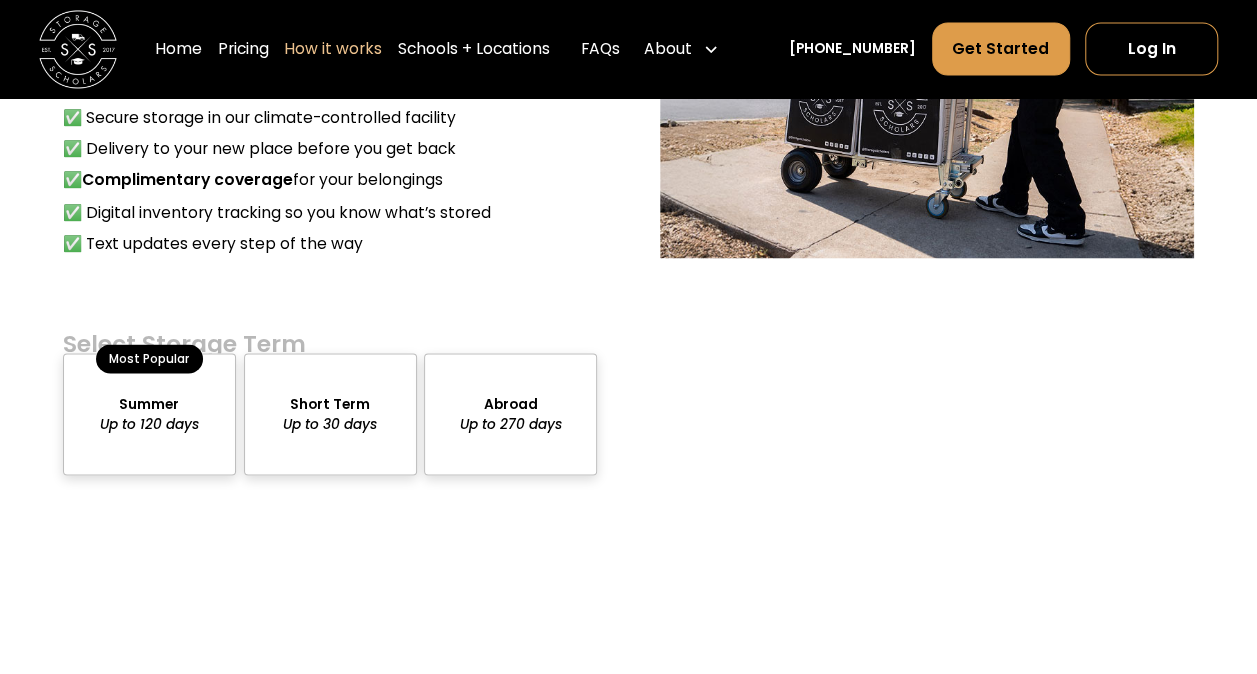scroll, scrollTop: 1700, scrollLeft: 0, axis: vertical 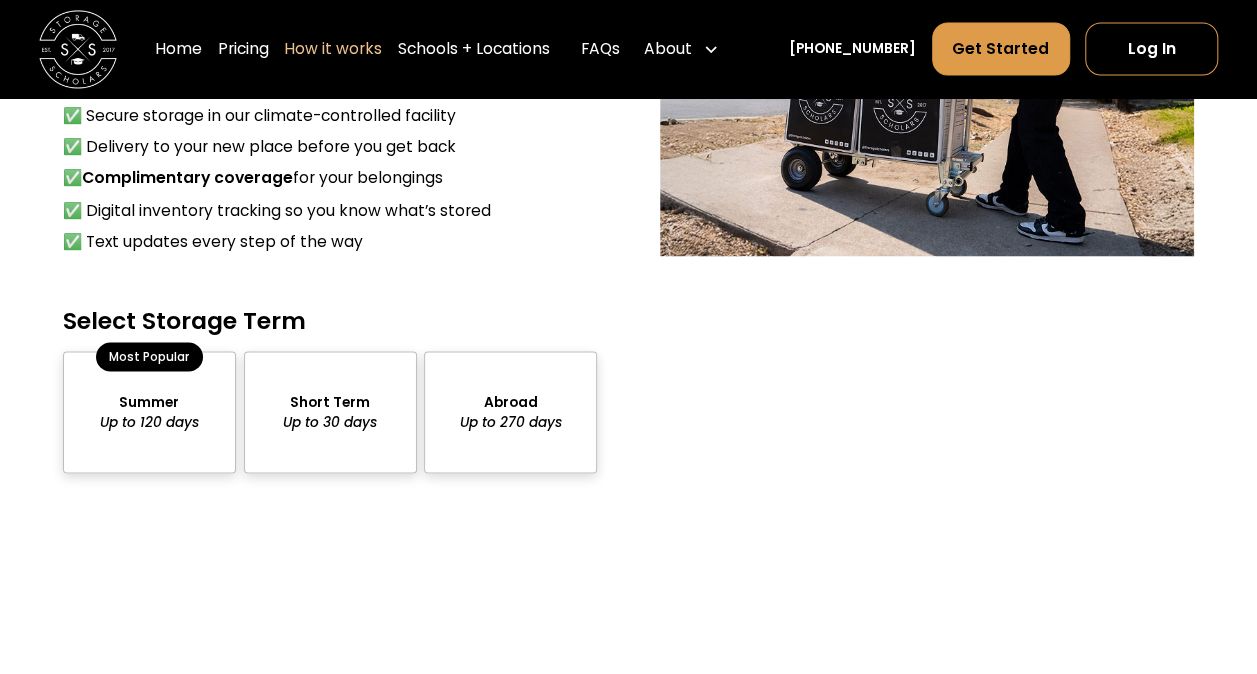 click on "Perfect for students with lots of items & furniture who have multiple rooms." at bounding box center [1107, 497] 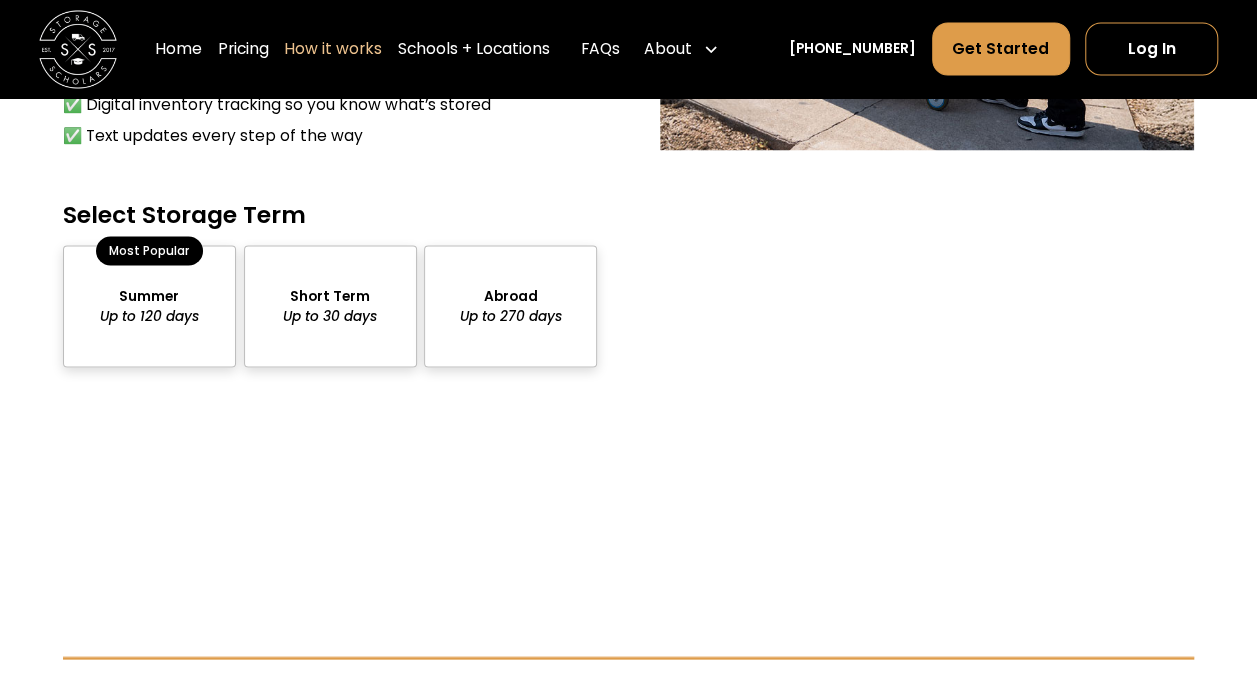 scroll, scrollTop: 1806, scrollLeft: 0, axis: vertical 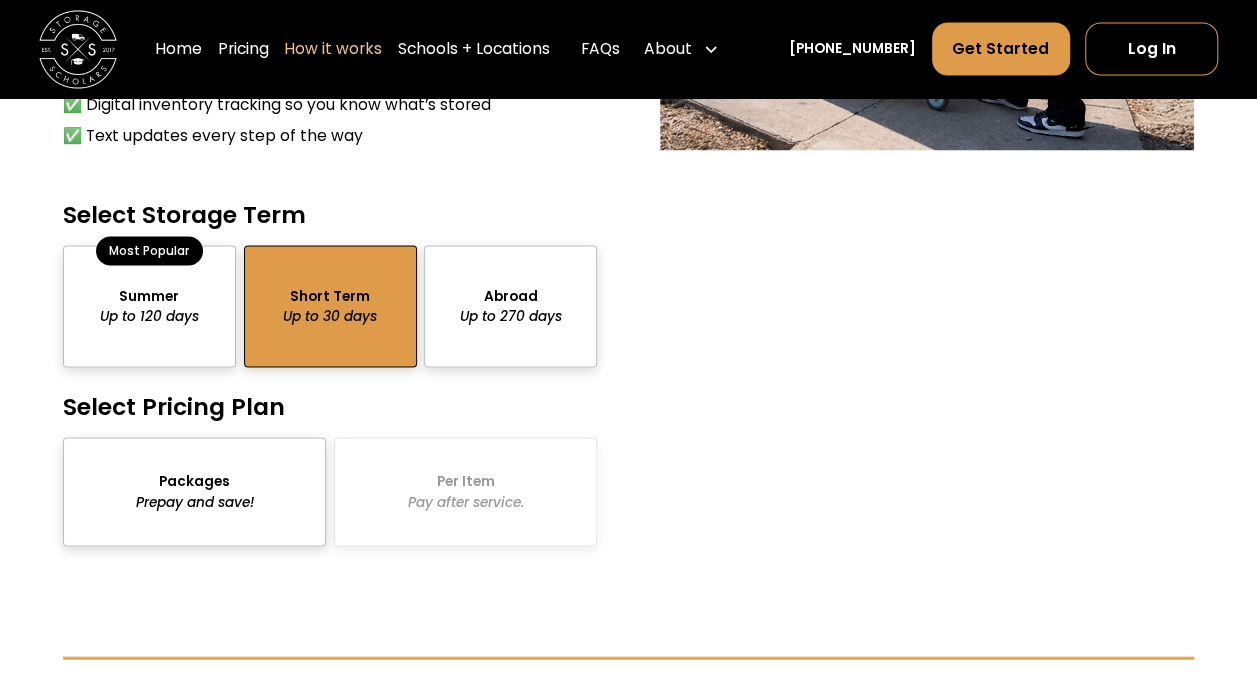 click at bounding box center (194, 492) 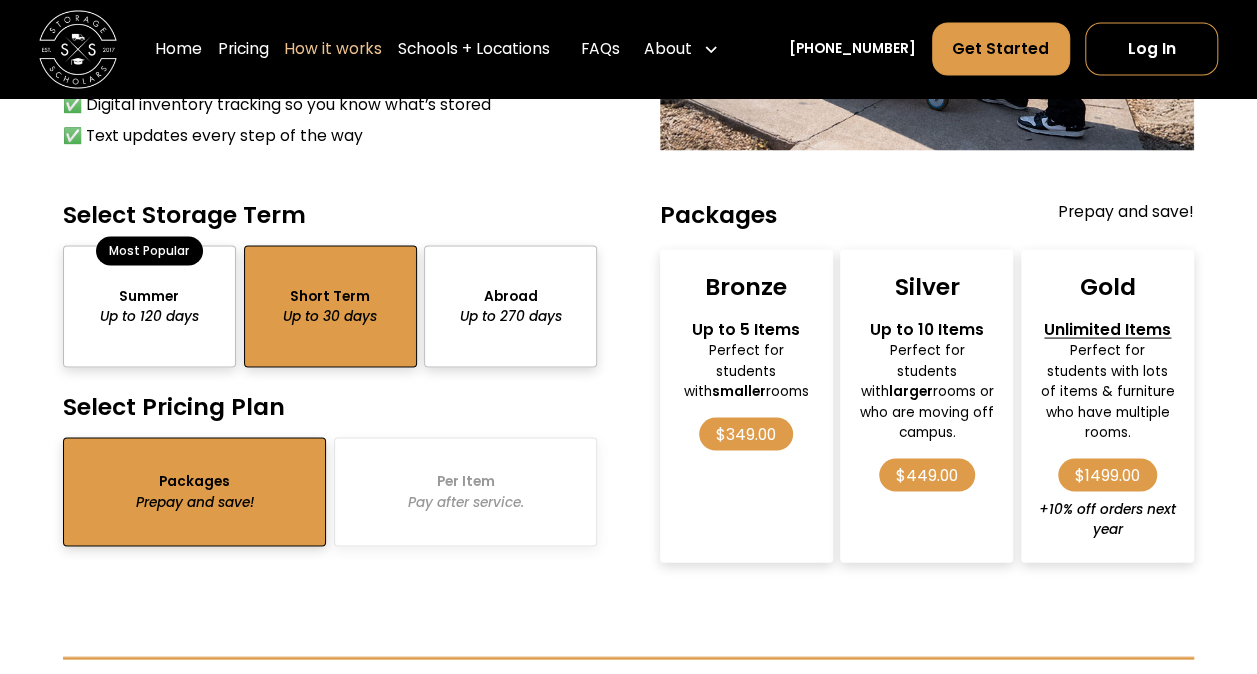 click on "Select Storage Term Summer Up to 120 days Most Popular Short Term Up to 30 days Abroad Up to 270 days Select Pricing Plan Packages Prepay and save! Per Item Pay after service. Packages Prepay and save! Bronze Up to 5 Items Perfect for students with  smaller  rooms $349.00 Silver Up to 10 Items Perfect for students with  larger  rooms or who are moving off campus. $449.00 Gold Unlimited Items Perfect for students with lots of items & furniture who have multiple rooms. $1499.00 +10% off orders next year Pay Per Item Pay after service. Small Items Anything smaller than a box $9 x 4 months x 9 months Medium Items Anything about the size of a box $18 x 4 months x 9 months Large Items Anything larger than a box $32 x 4 months x 9 months Ship a box or suitcase You pay a per-item fee plus FedEx shipping cost. $20 /each ******" at bounding box center [628, 380] 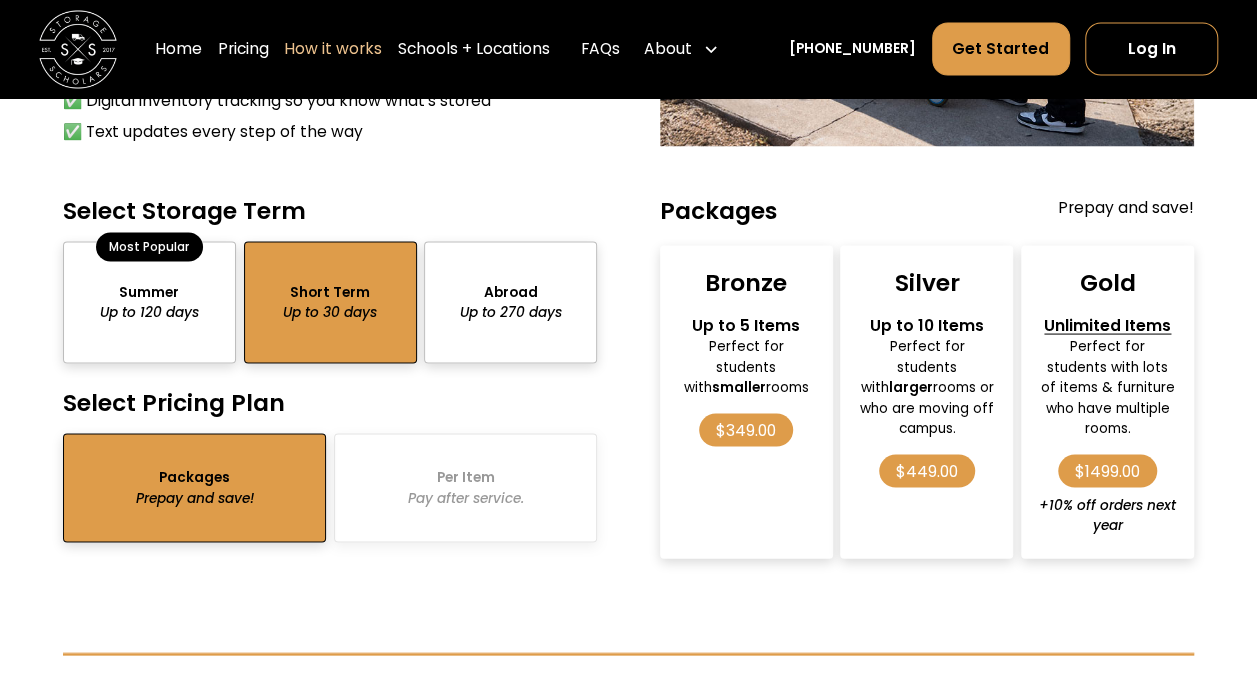 scroll, scrollTop: 1813, scrollLeft: 0, axis: vertical 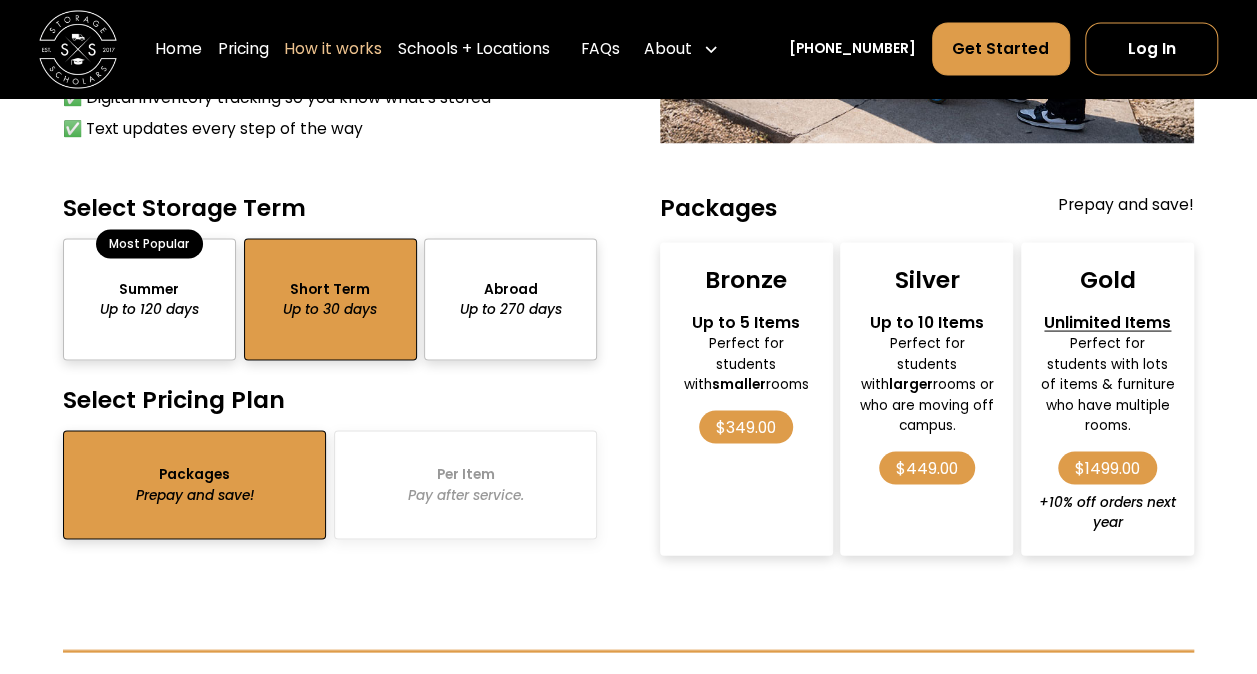 click on "$449.00" at bounding box center (927, 467) 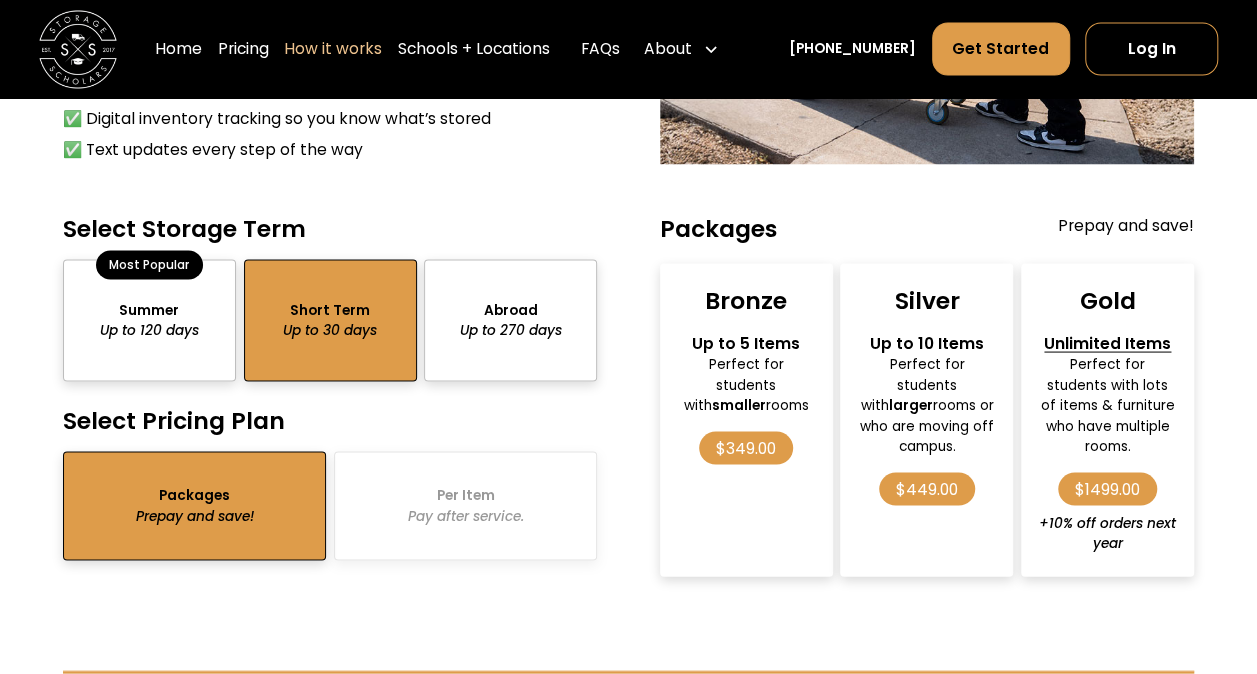 scroll, scrollTop: 1790, scrollLeft: 0, axis: vertical 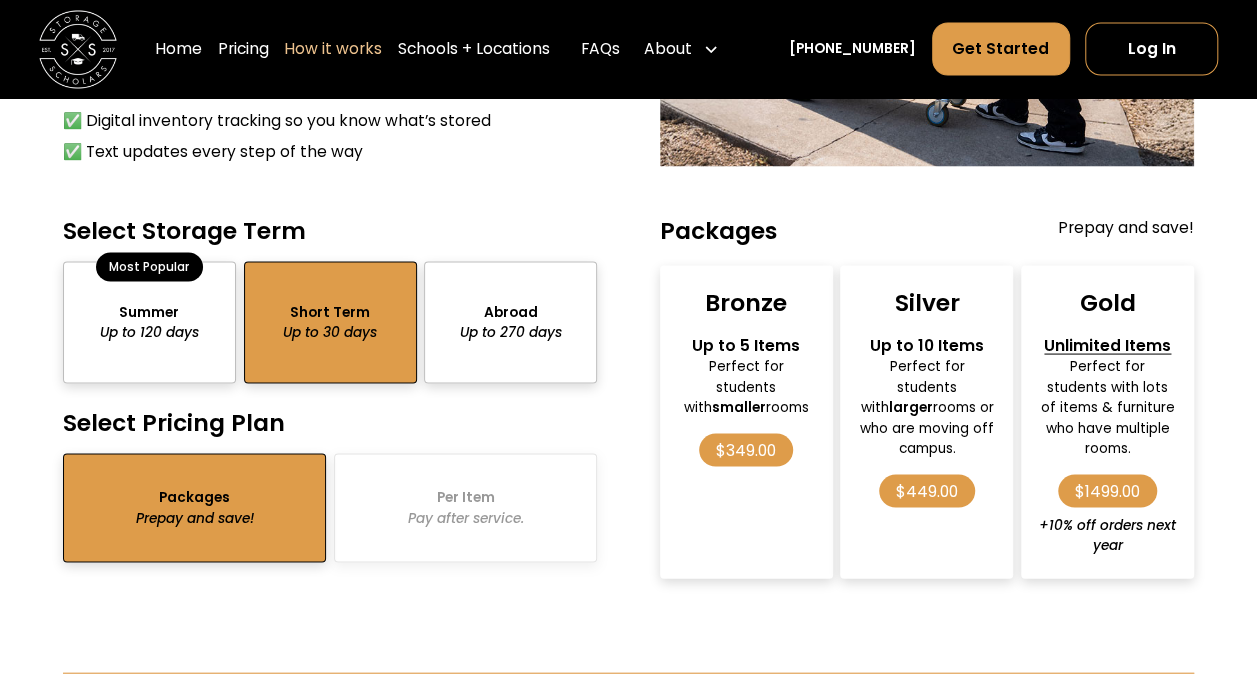 click on "$449.00" at bounding box center [927, 490] 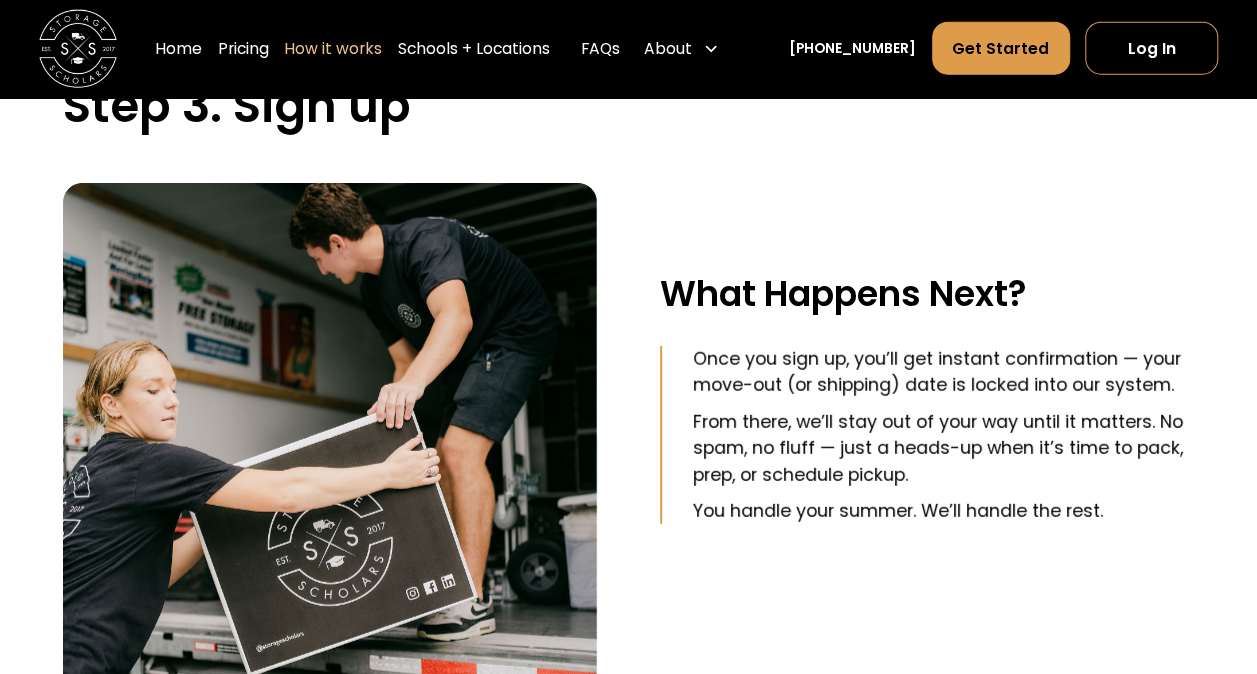 scroll, scrollTop: 2502, scrollLeft: 0, axis: vertical 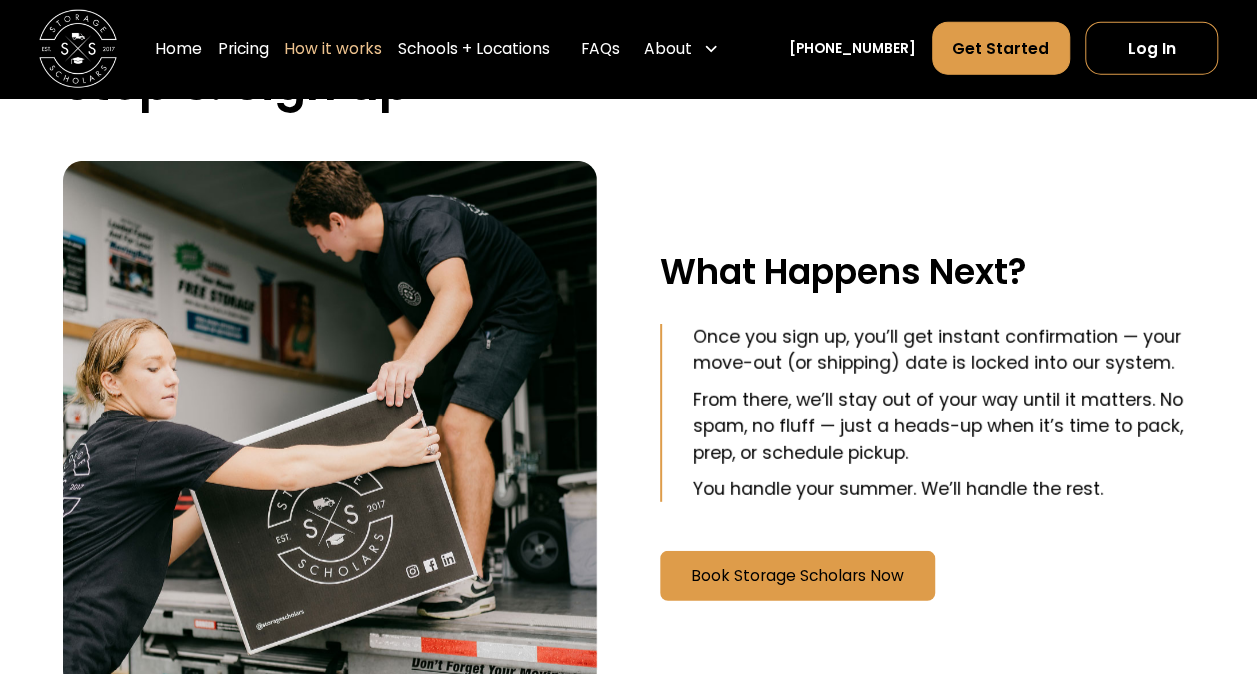 click on "Book Storage Scholars Now" at bounding box center [927, 576] 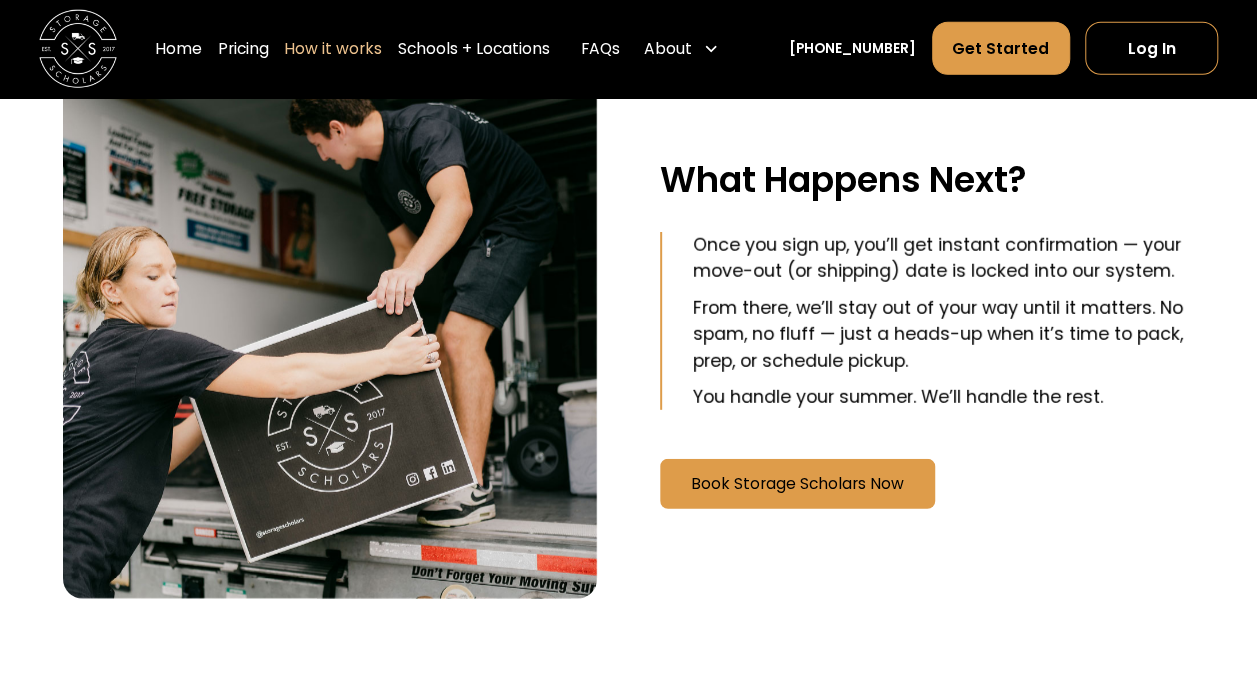 scroll, scrollTop: 2652, scrollLeft: 0, axis: vertical 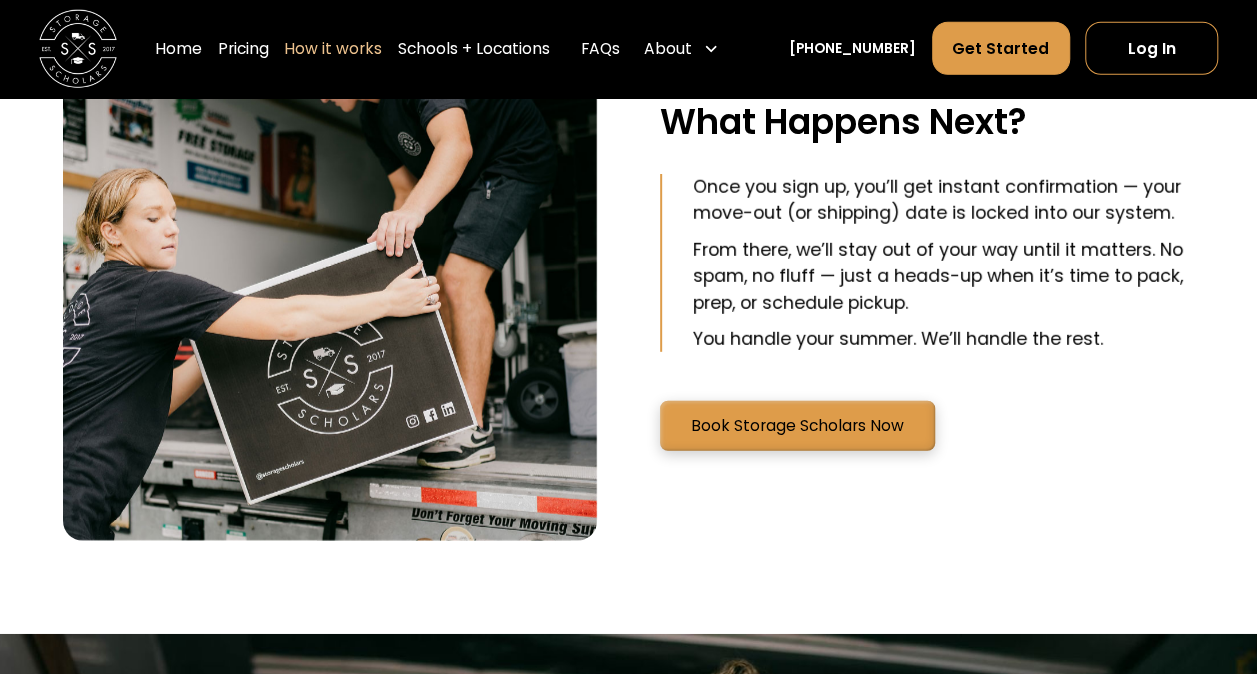 click on "Book Storage Scholars Now" at bounding box center [797, 426] 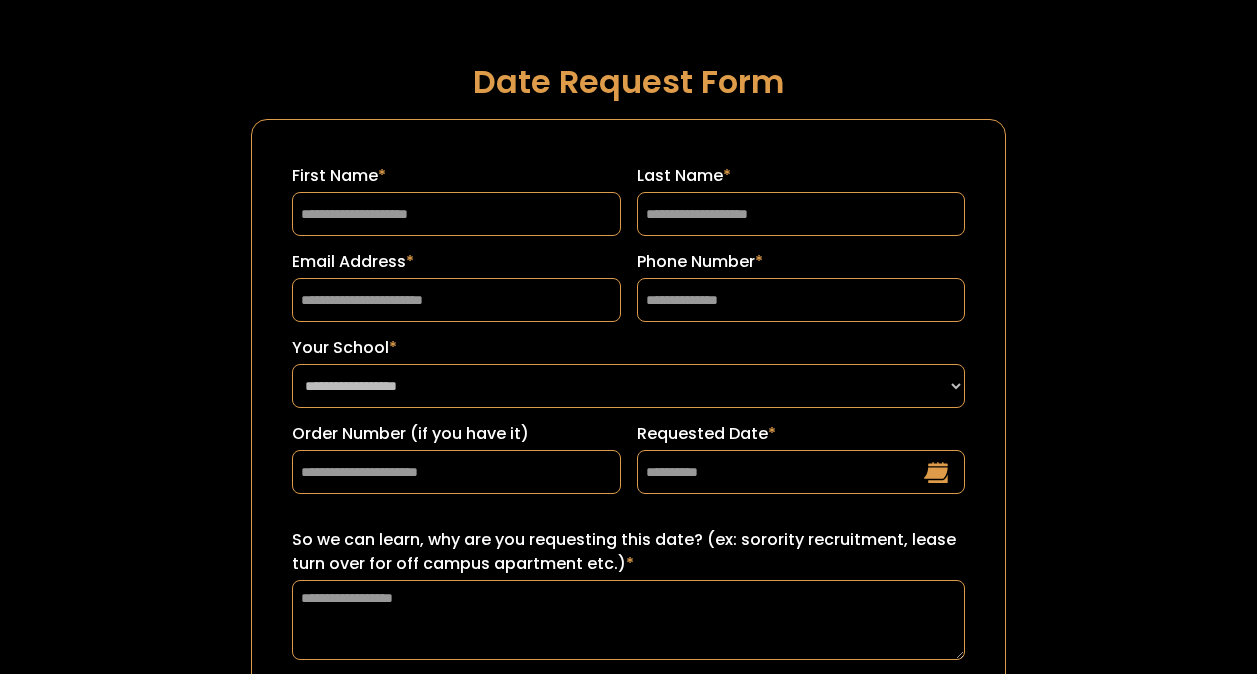 scroll, scrollTop: 0, scrollLeft: 0, axis: both 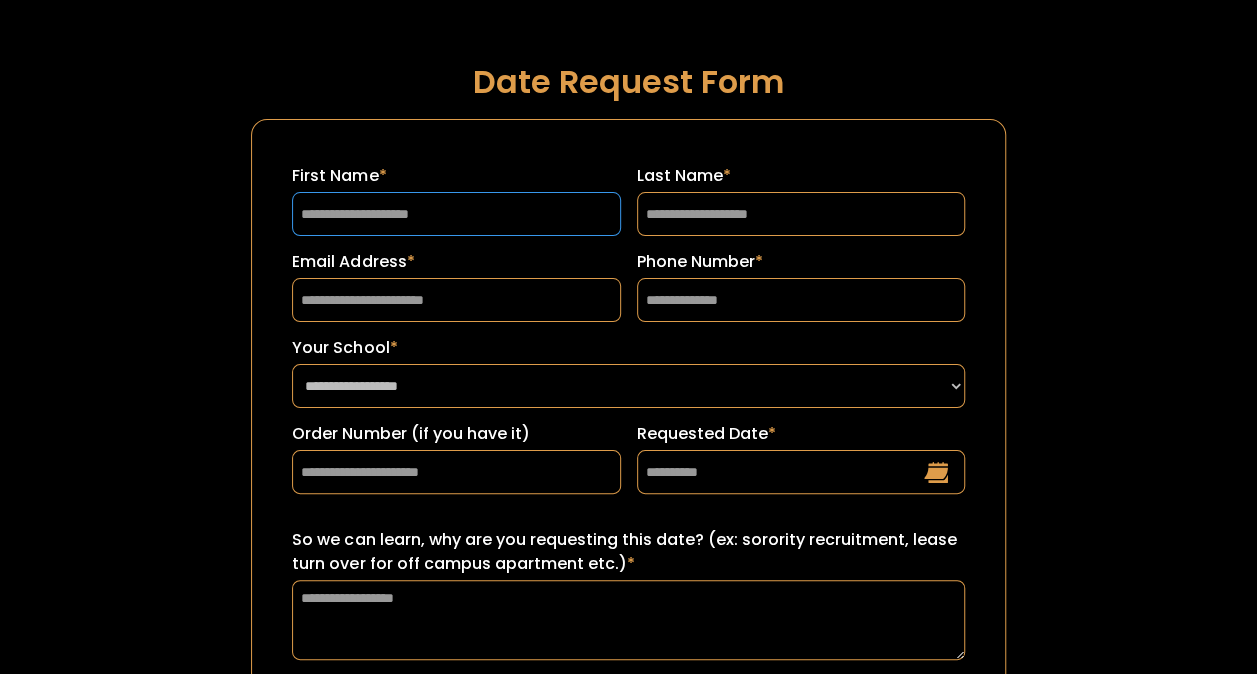 click on "First Name  *" at bounding box center (456, 214) 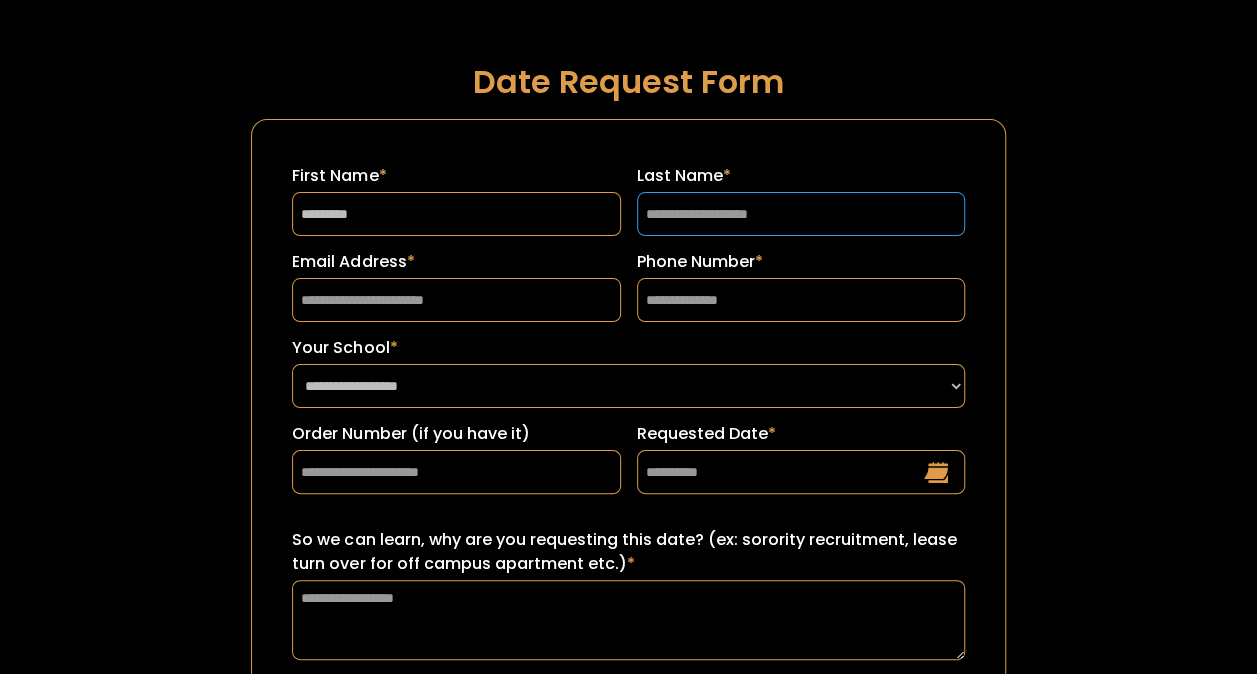 type on "******" 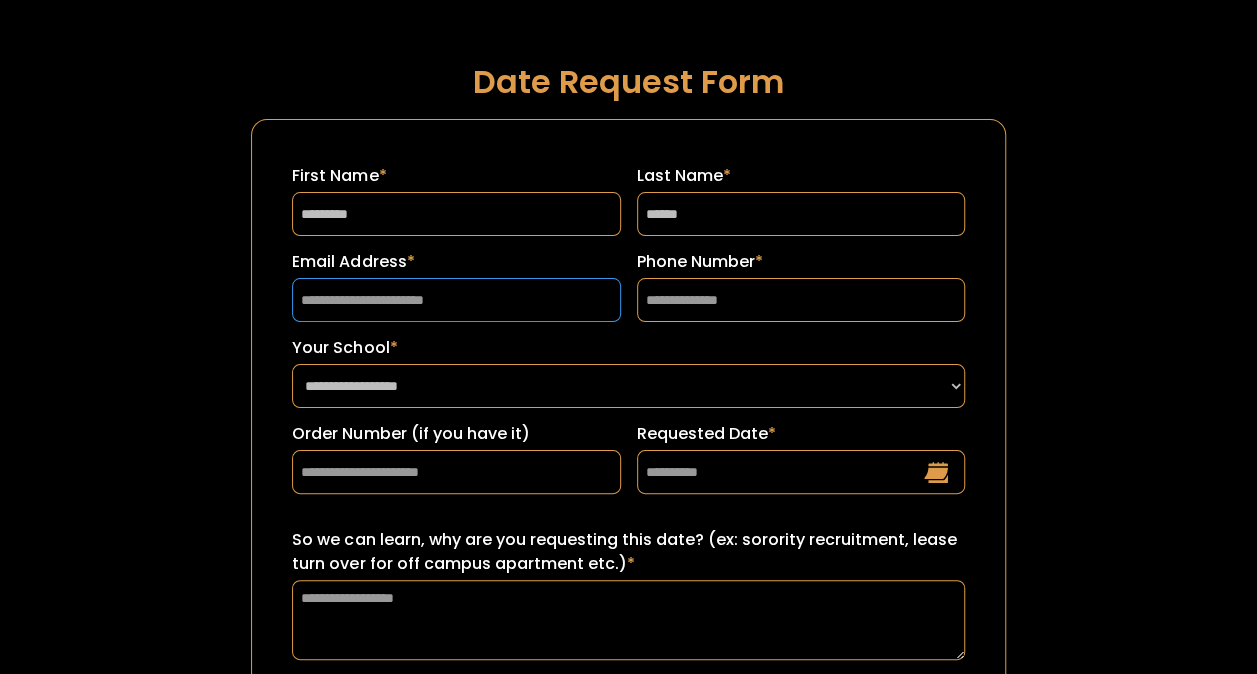 type on "**********" 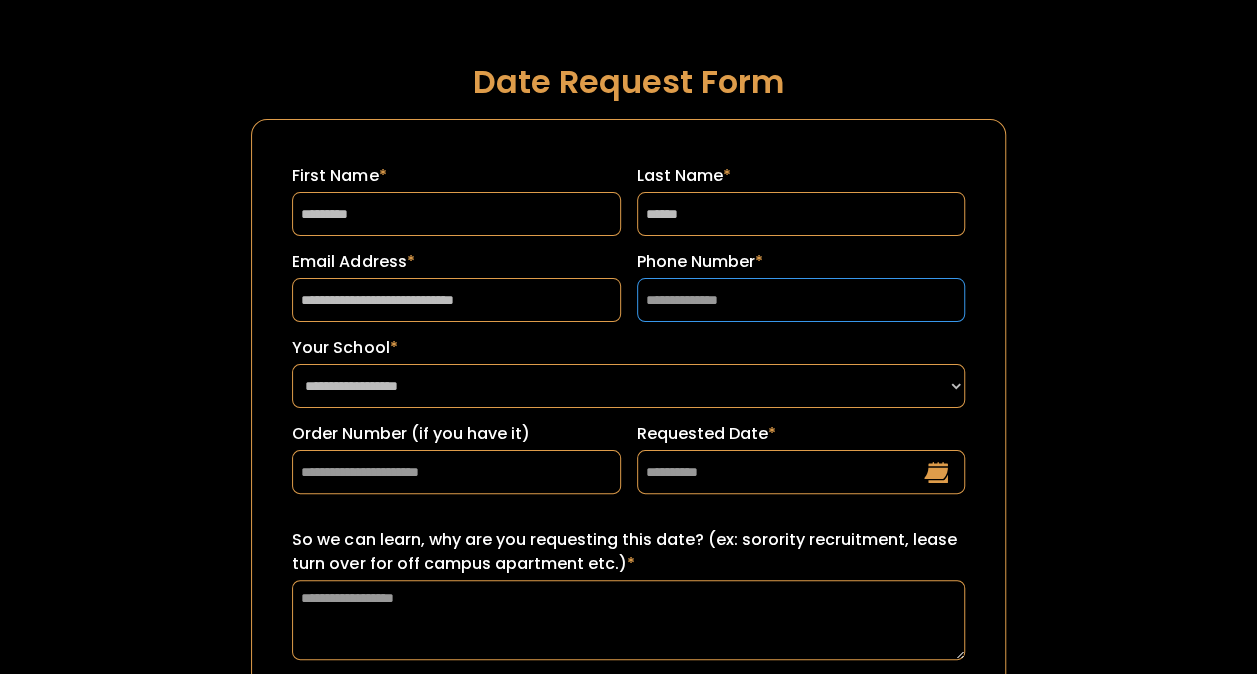 type on "**********" 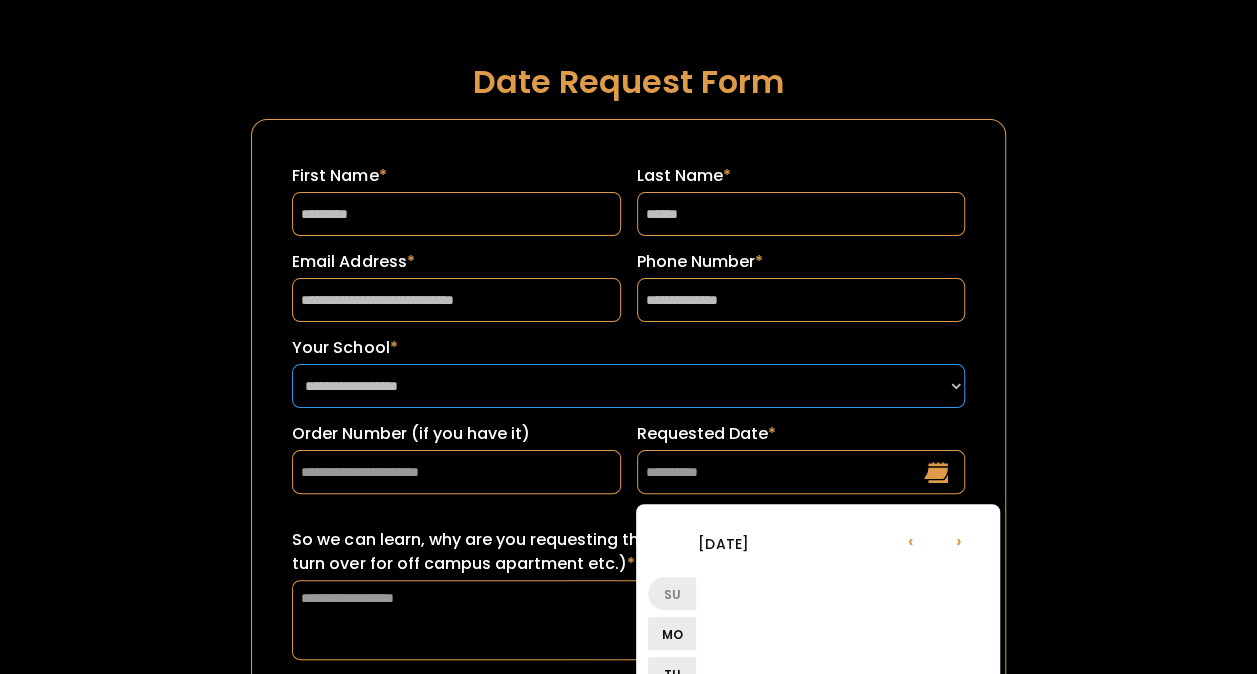 click on "**********" at bounding box center (628, 386) 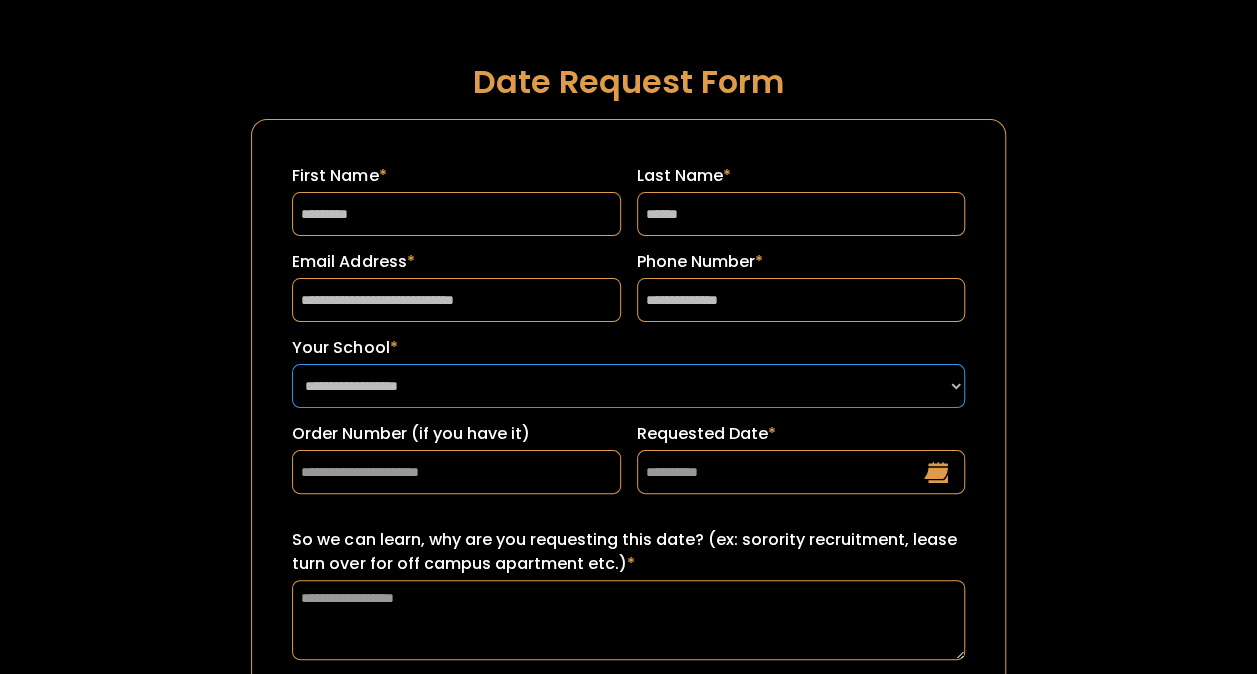 select on "**********" 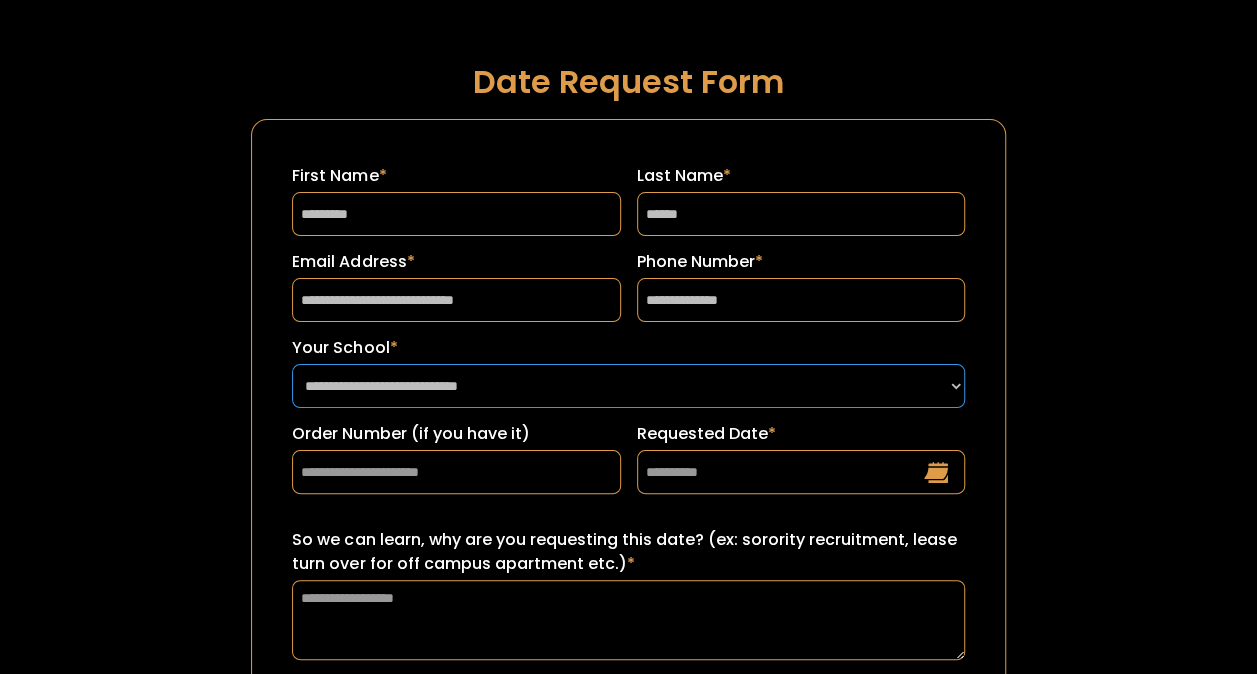 click on "**********" at bounding box center [628, 386] 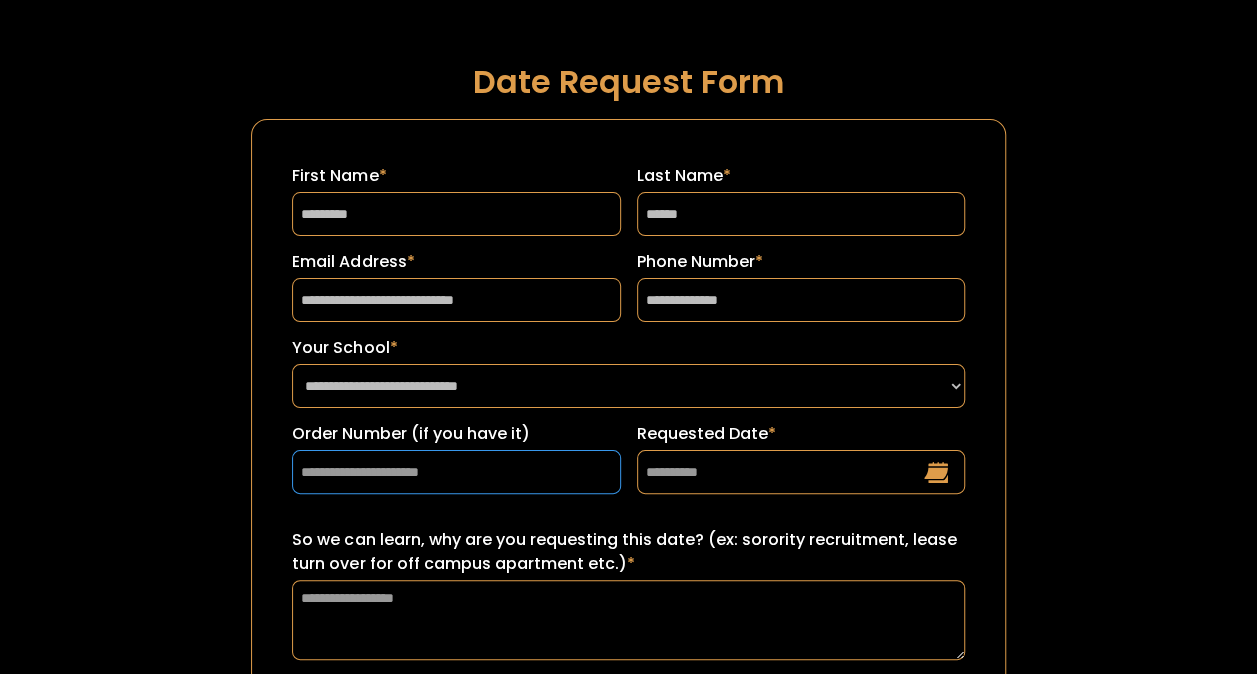 click on "Order Number (if you have it)" at bounding box center [456, 472] 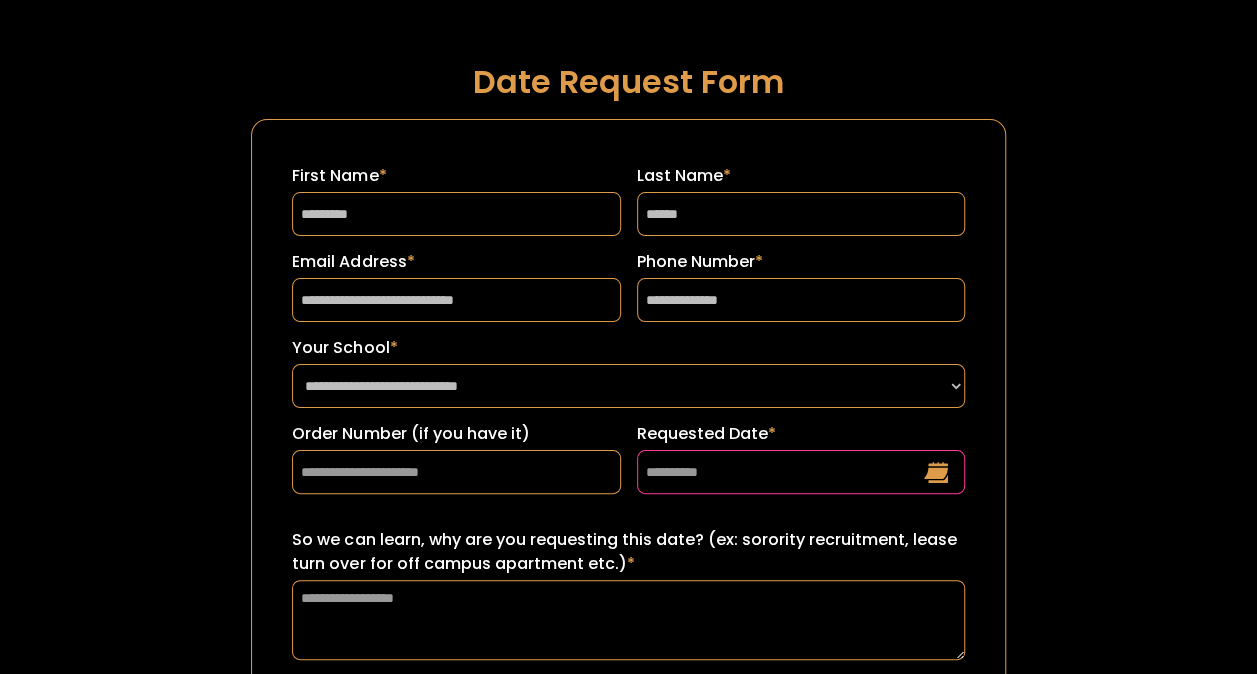 click on "Requested Date  *" at bounding box center [801, 472] 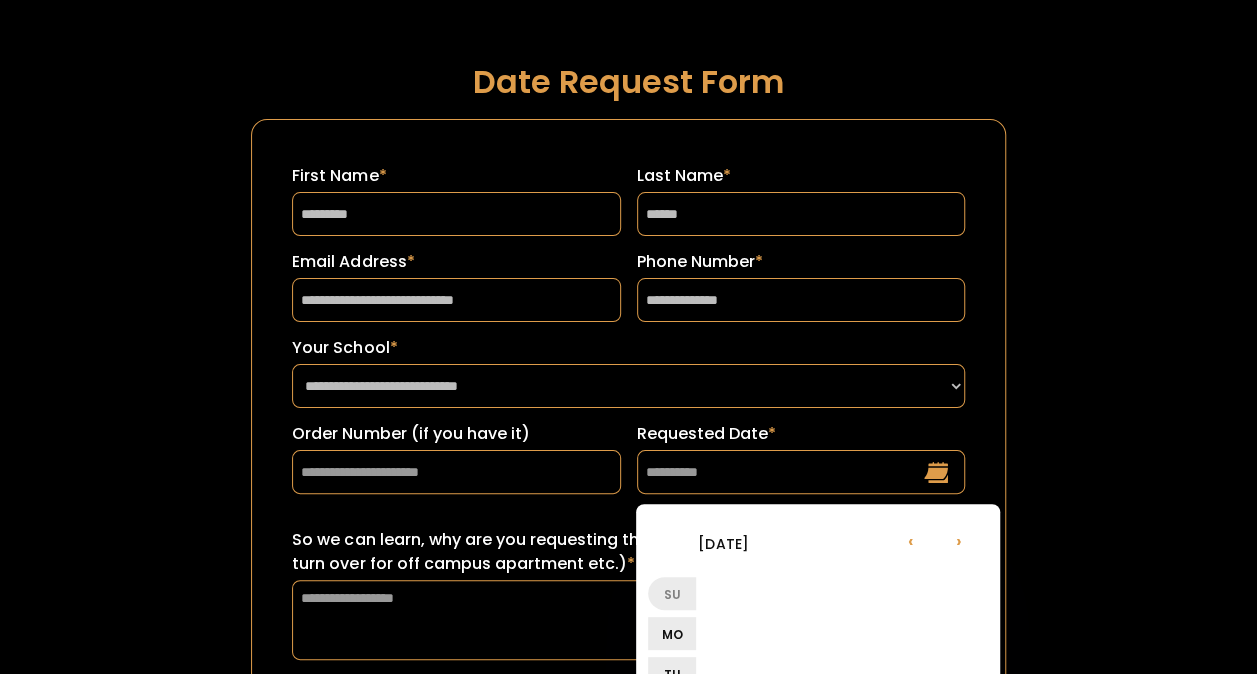 click on "**********" at bounding box center [628, 428] 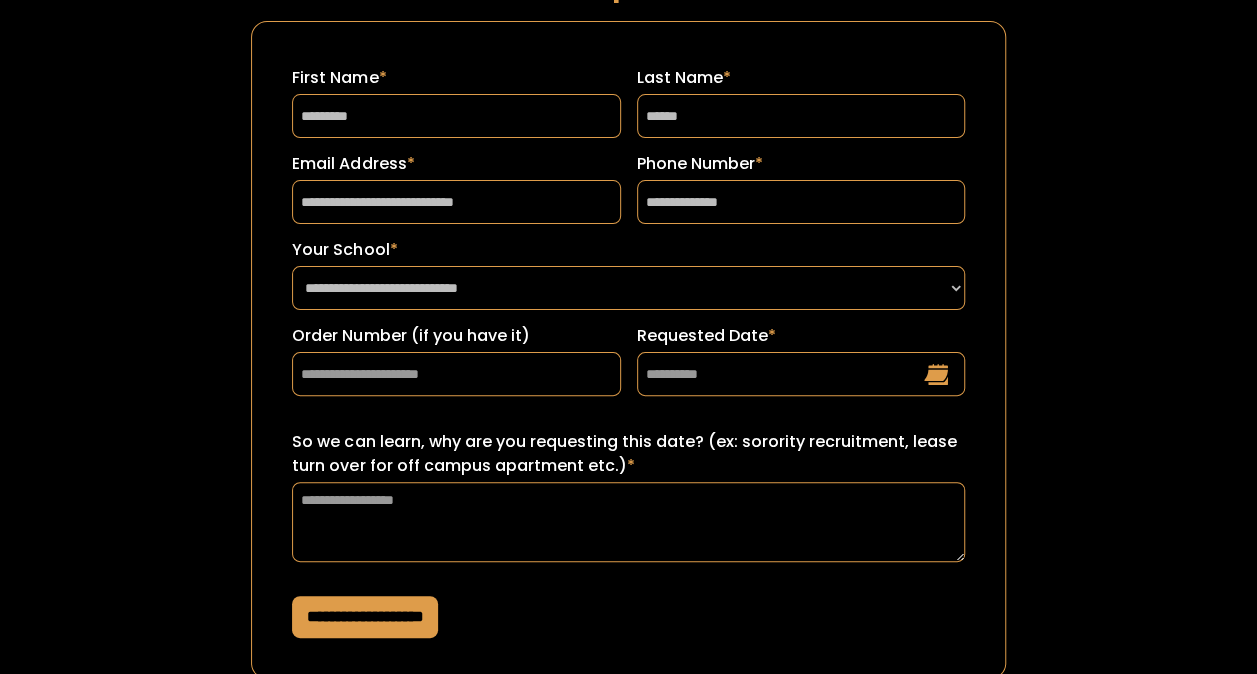 scroll, scrollTop: 120, scrollLeft: 0, axis: vertical 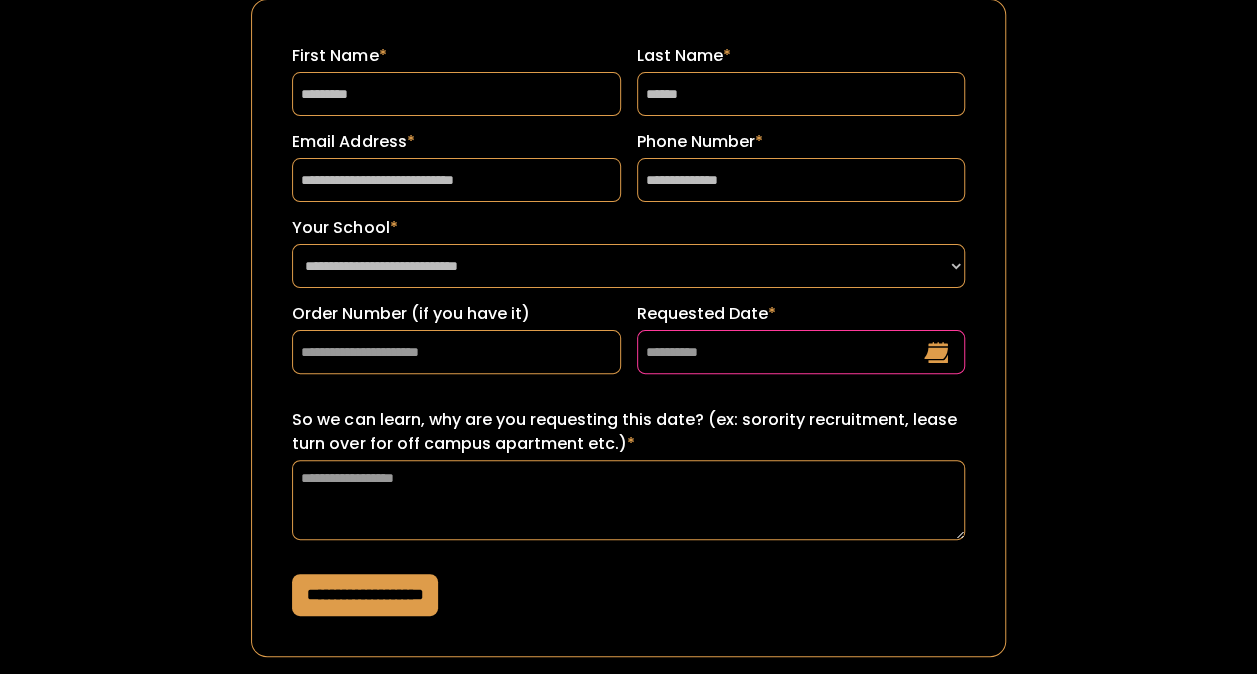 click on "Requested Date  *" at bounding box center (801, 352) 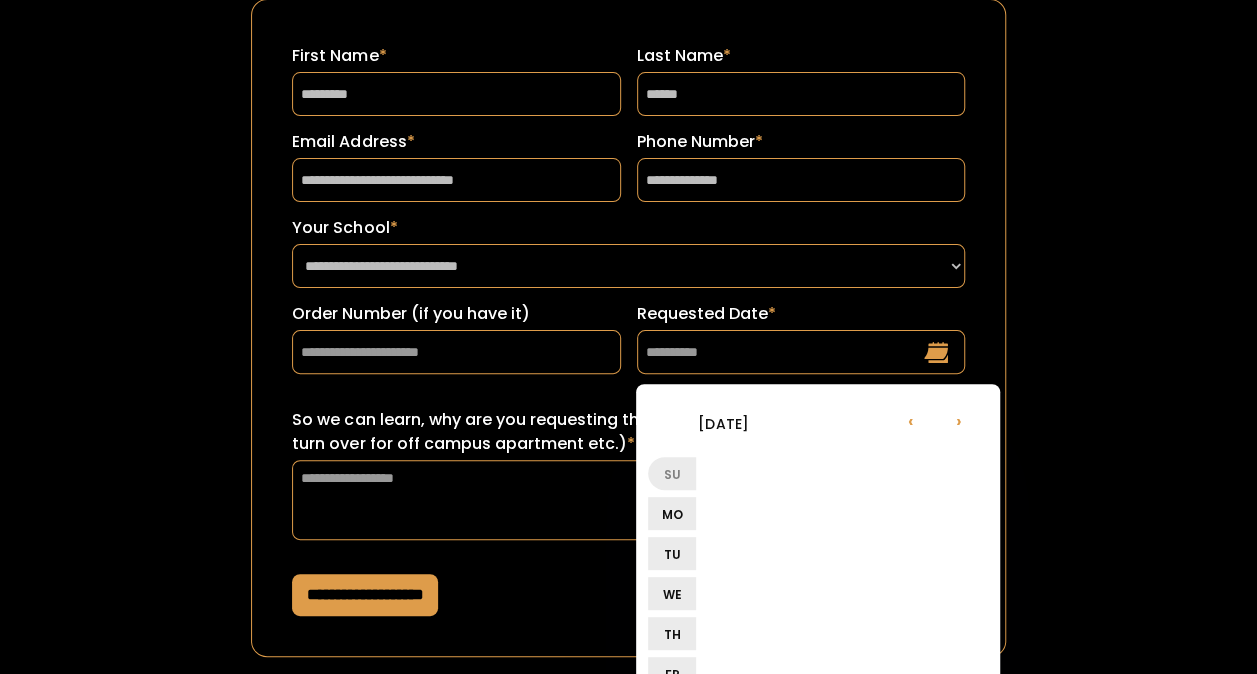 click on "We" at bounding box center [672, 593] 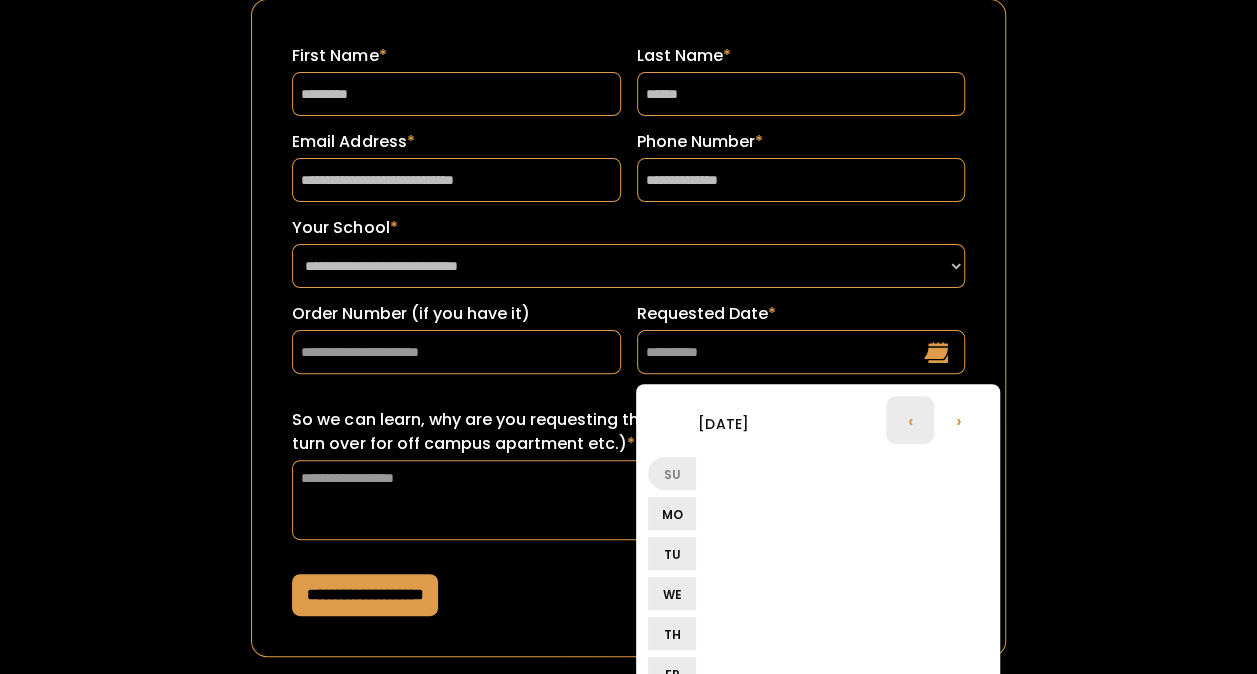 click on "‹" at bounding box center (910, 420) 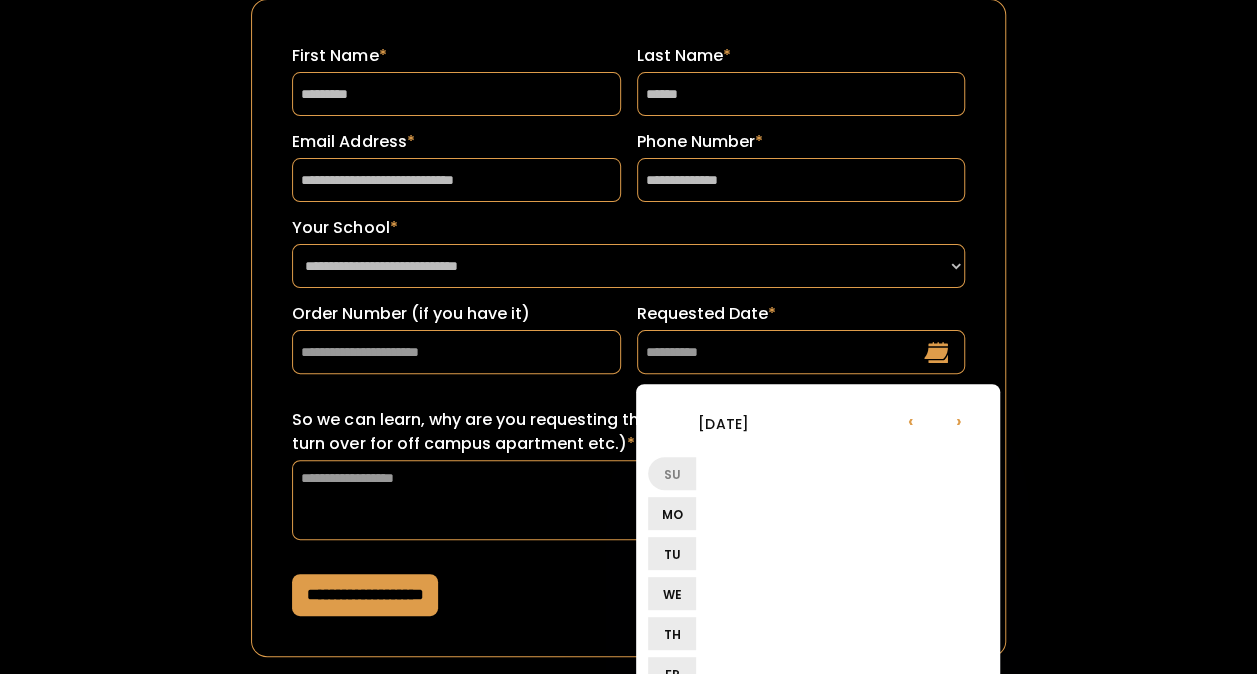 click on "**********" at bounding box center [628, 308] 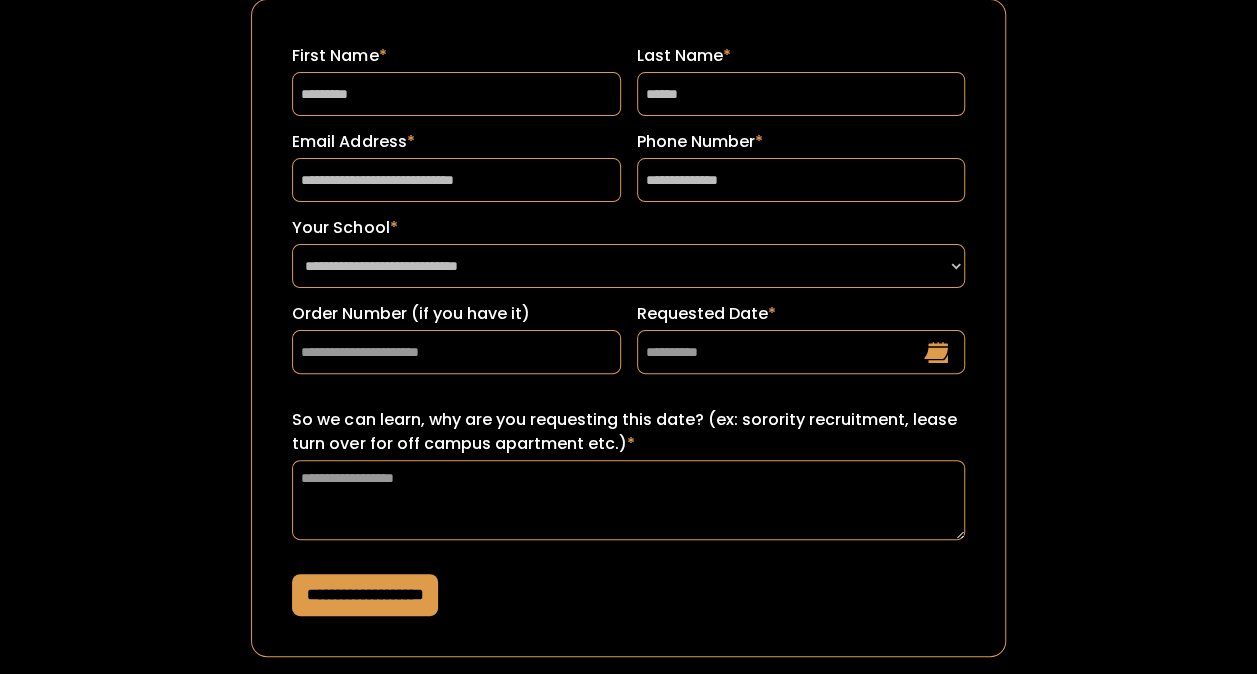 scroll, scrollTop: 181, scrollLeft: 0, axis: vertical 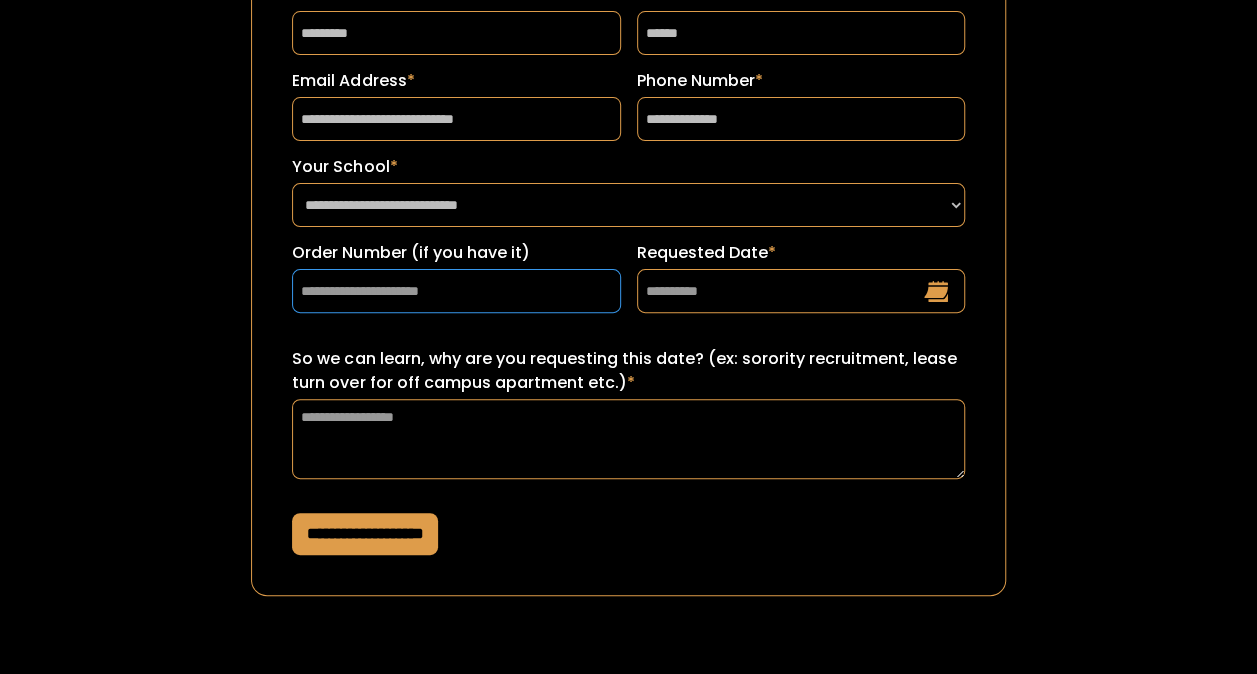 click on "Order Number (if you have it)" at bounding box center (456, 291) 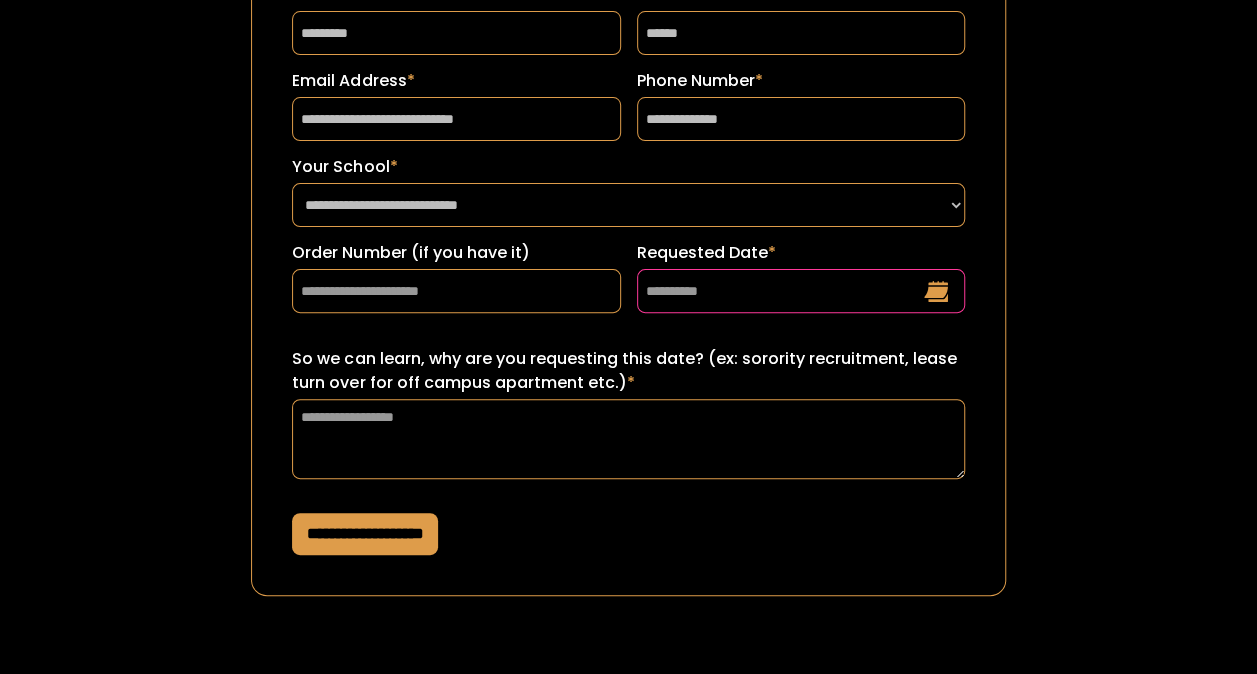 click on "Requested Date  *" at bounding box center [801, 291] 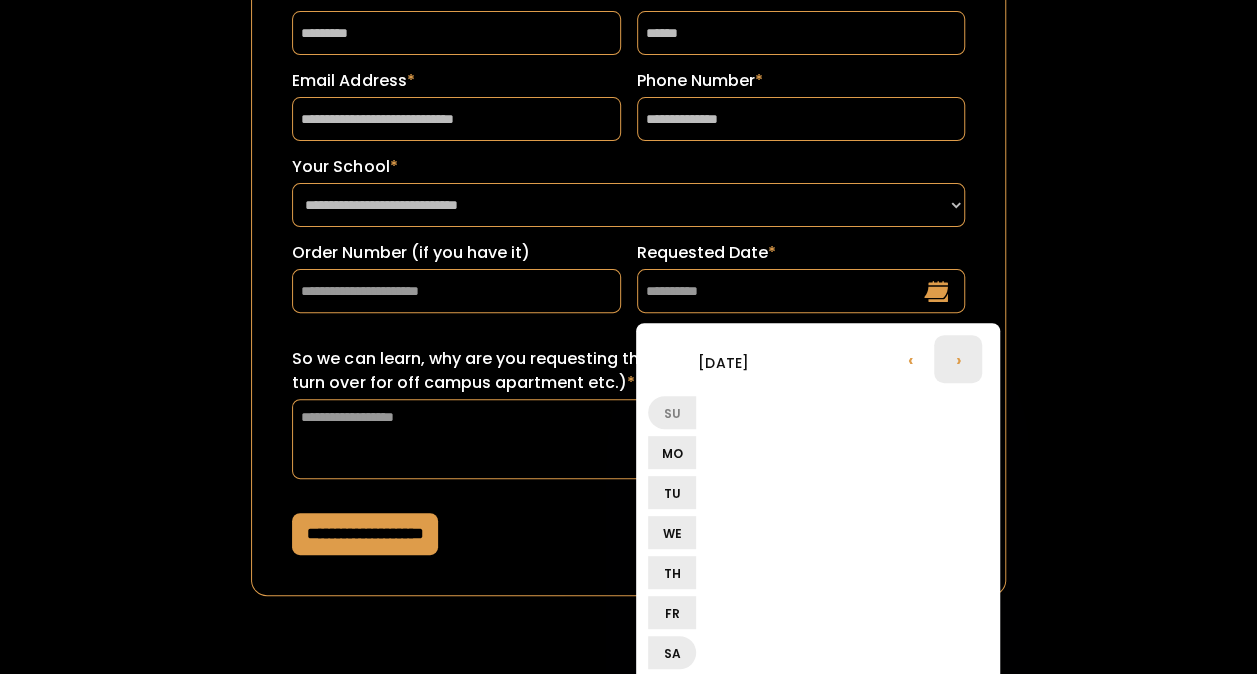 click on "›" at bounding box center (958, 359) 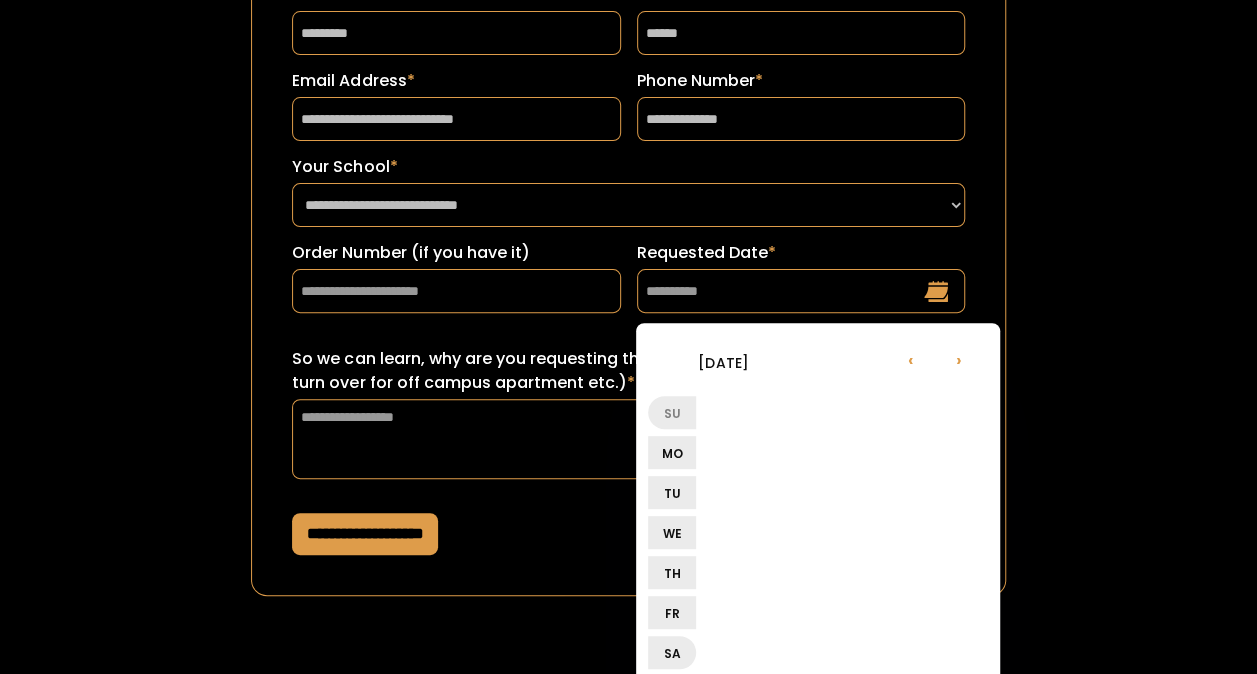 click on "**********" at bounding box center [628, 247] 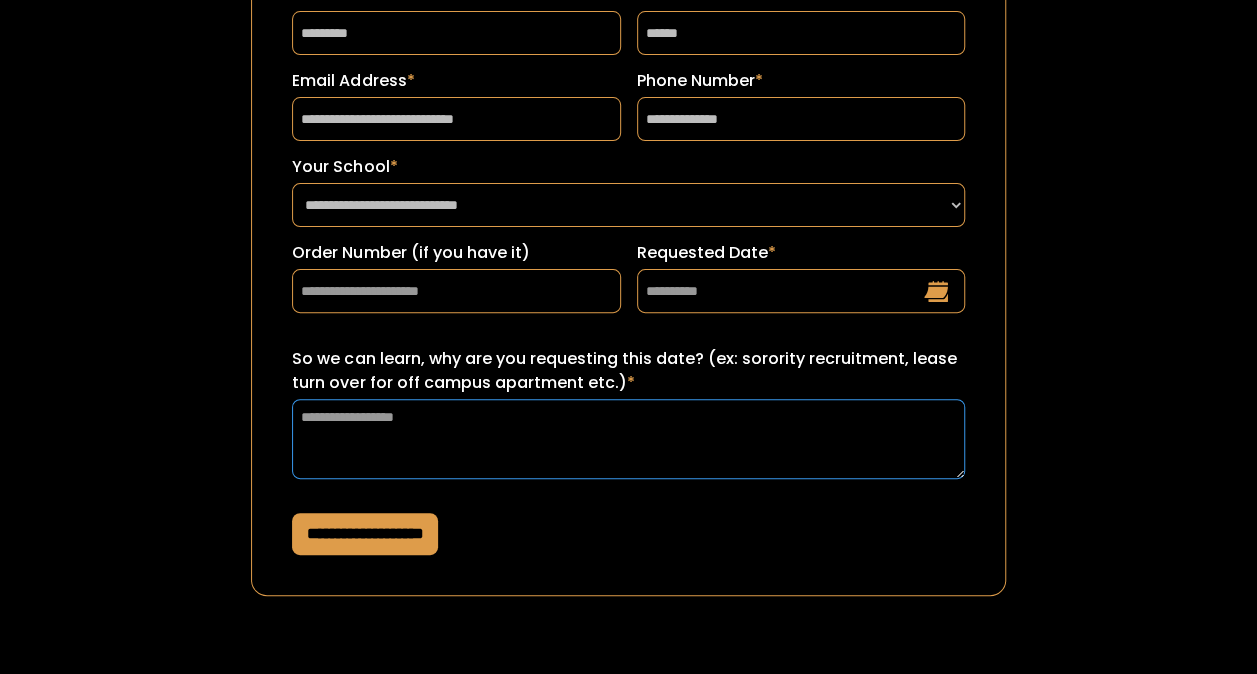 click on "So we can learn, why are you requesting this date? (ex: sorority recruitment, lease turn over for off campus apartment etc.)  *" at bounding box center [628, 439] 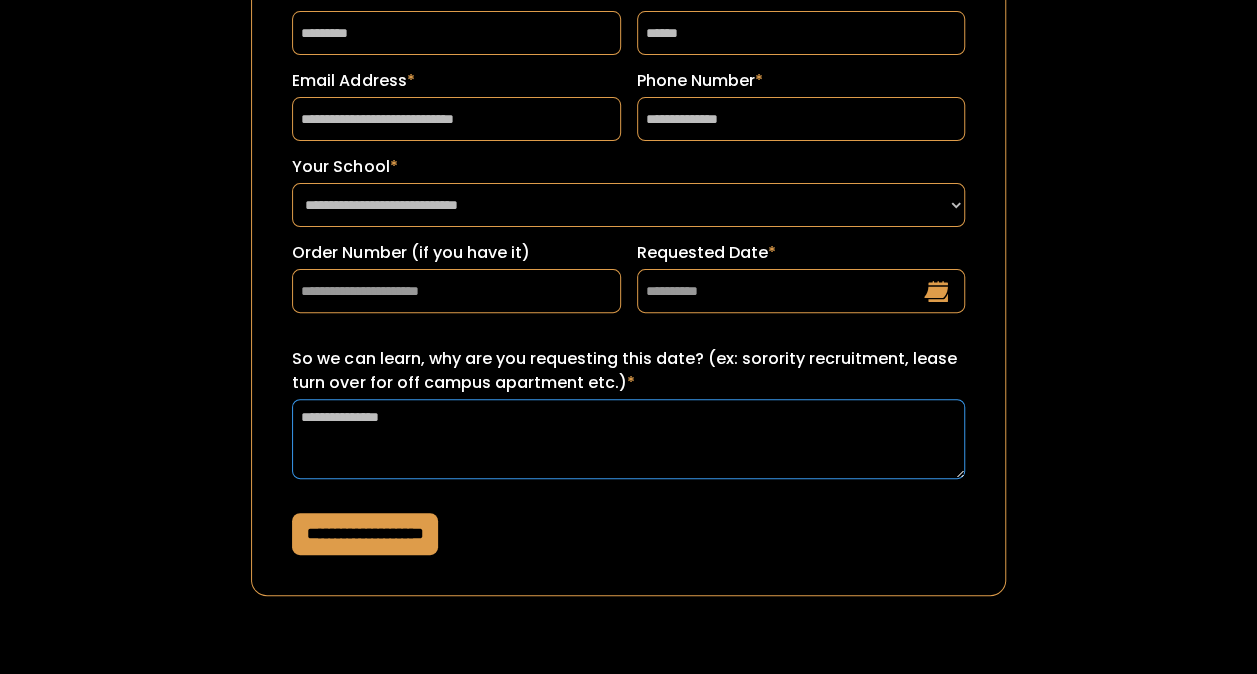 type on "**********" 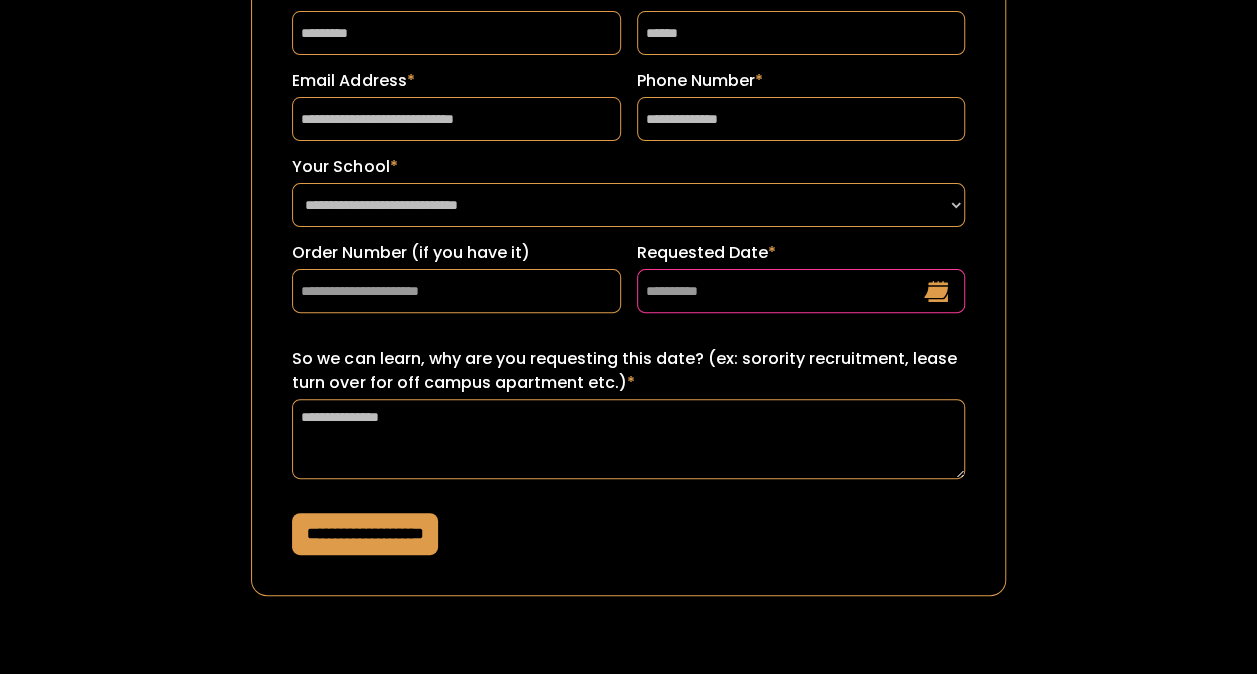 click on "Requested Date  *" at bounding box center (801, 291) 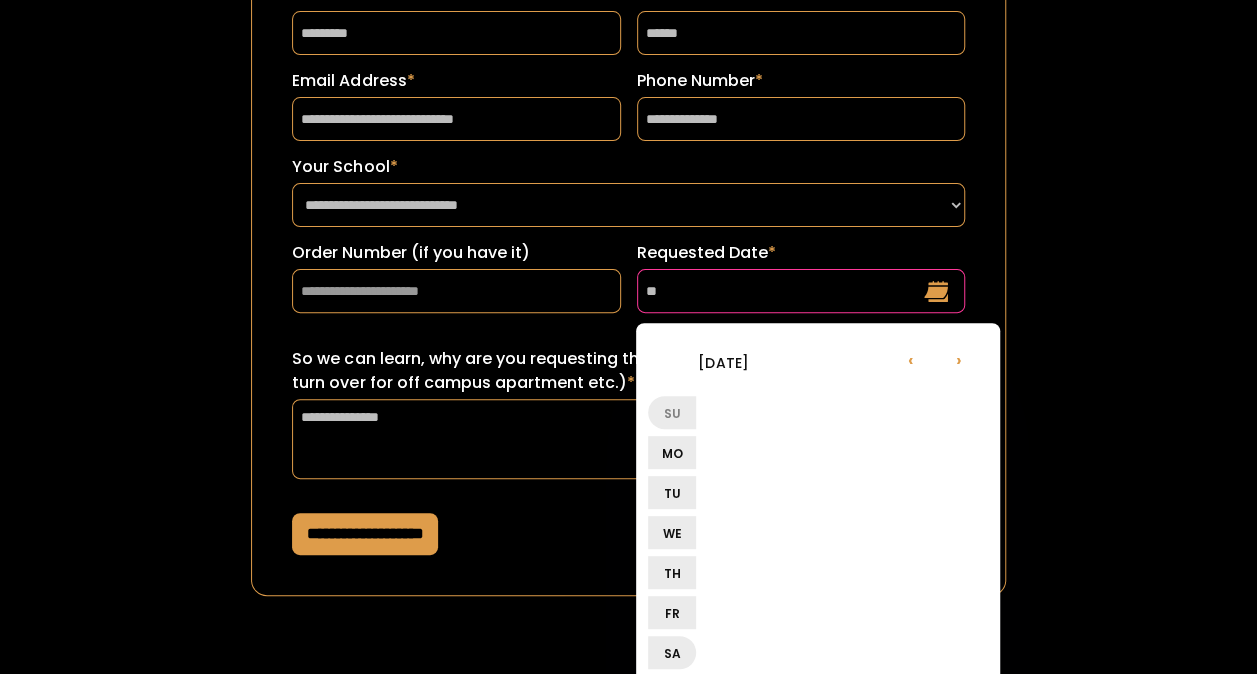 type on "*" 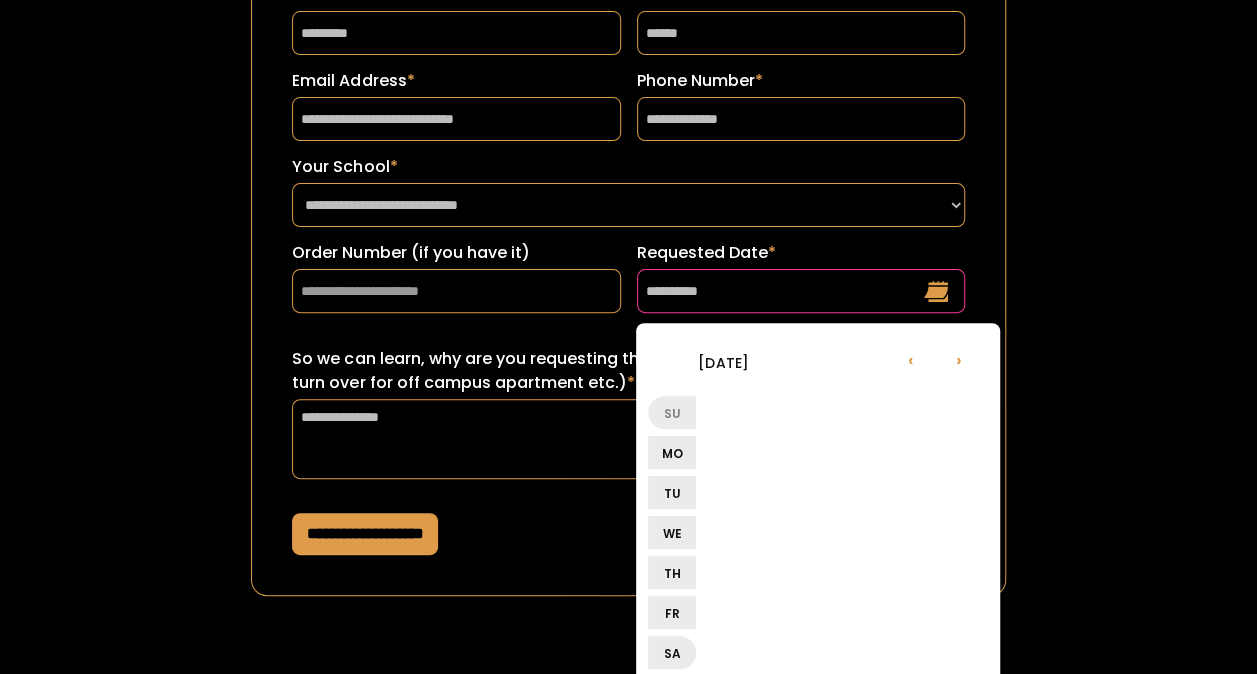 type on "**********" 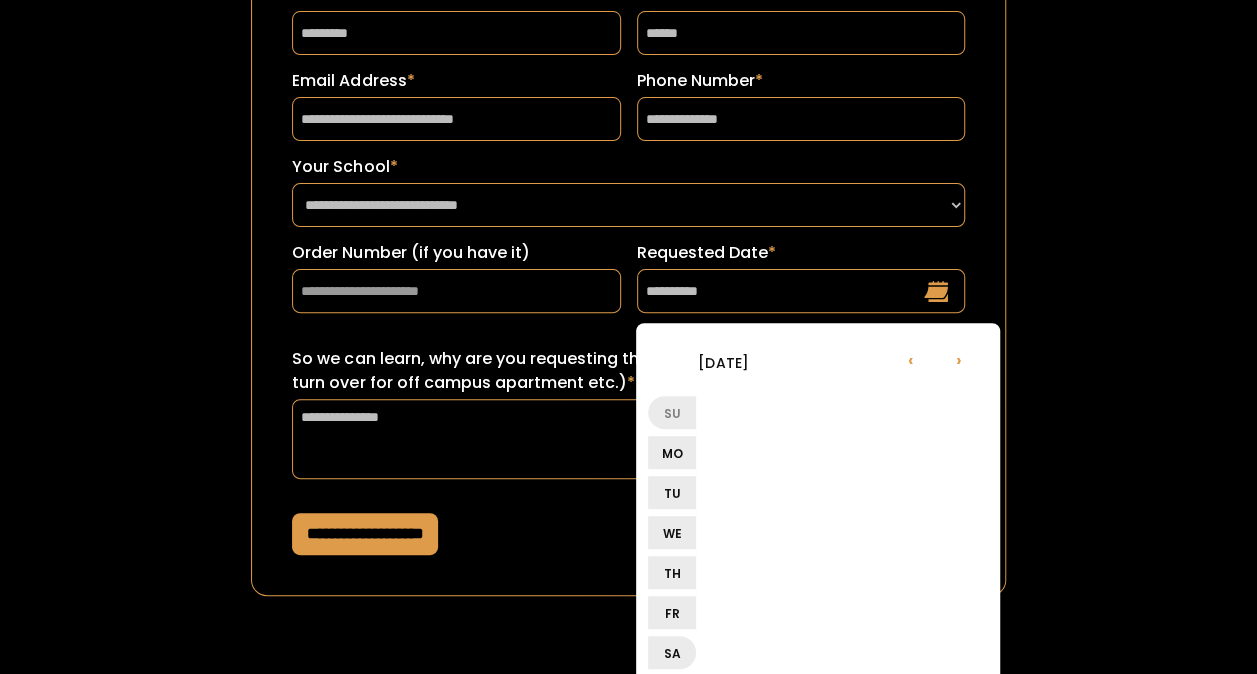 click on "**********" at bounding box center (628, 247) 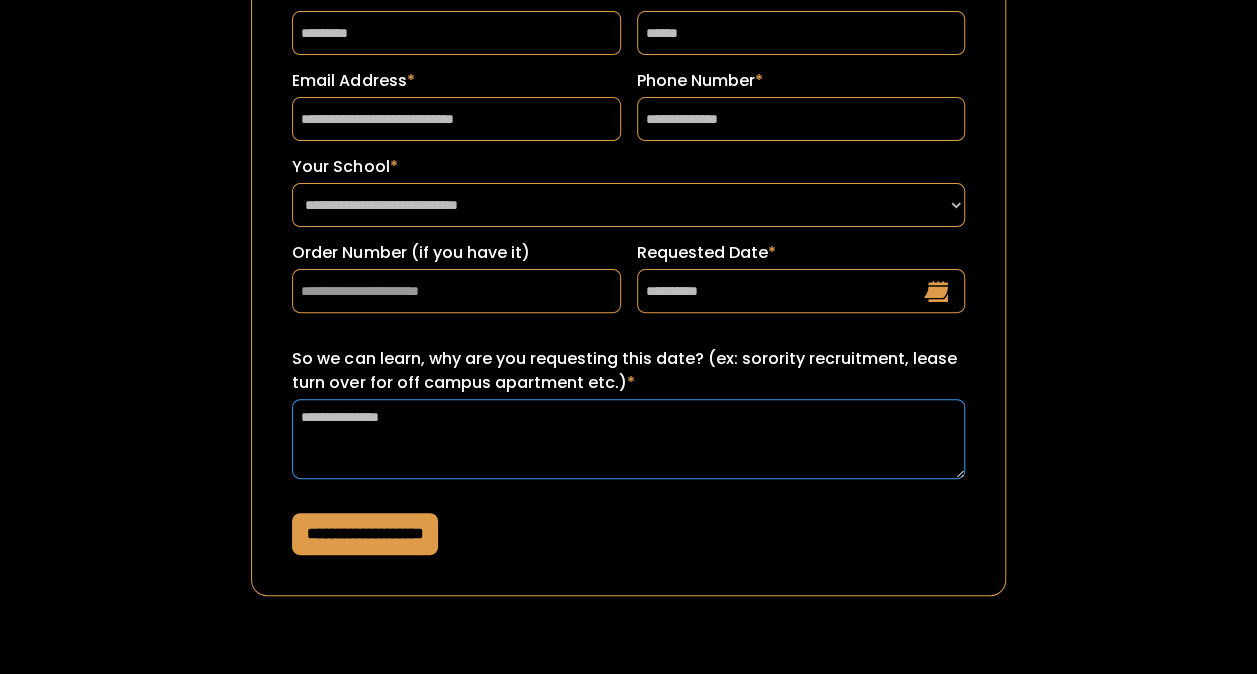 click on "**********" at bounding box center (628, 439) 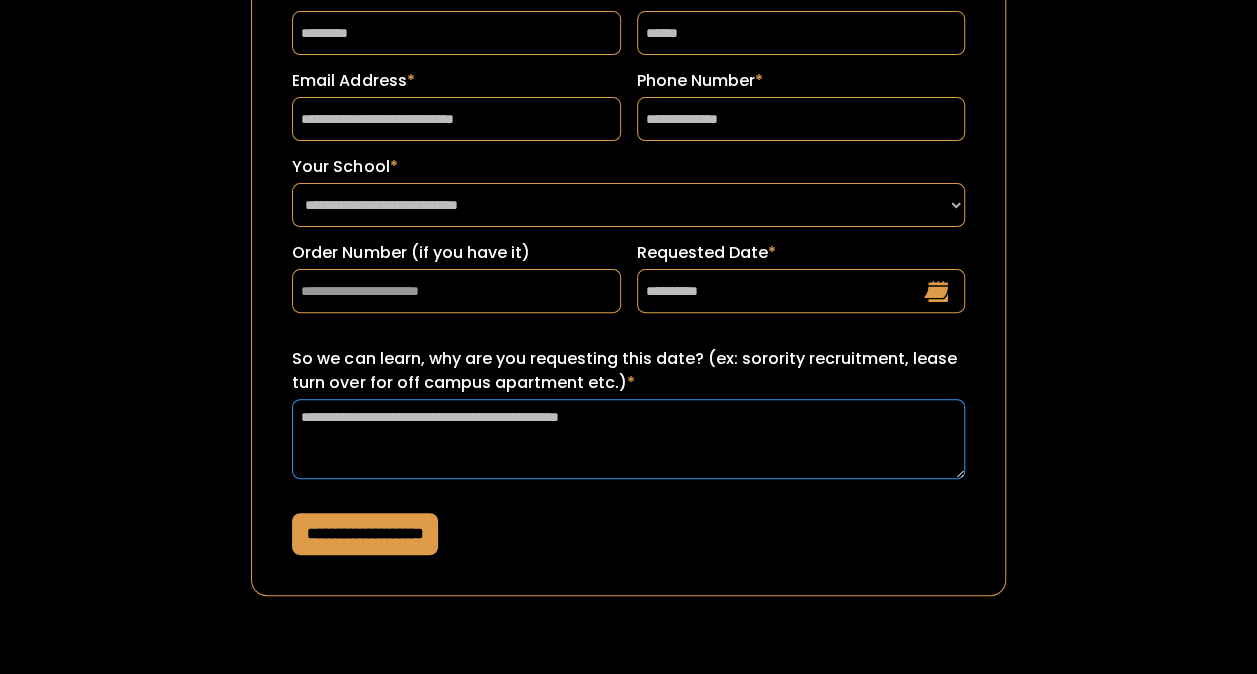 type on "**********" 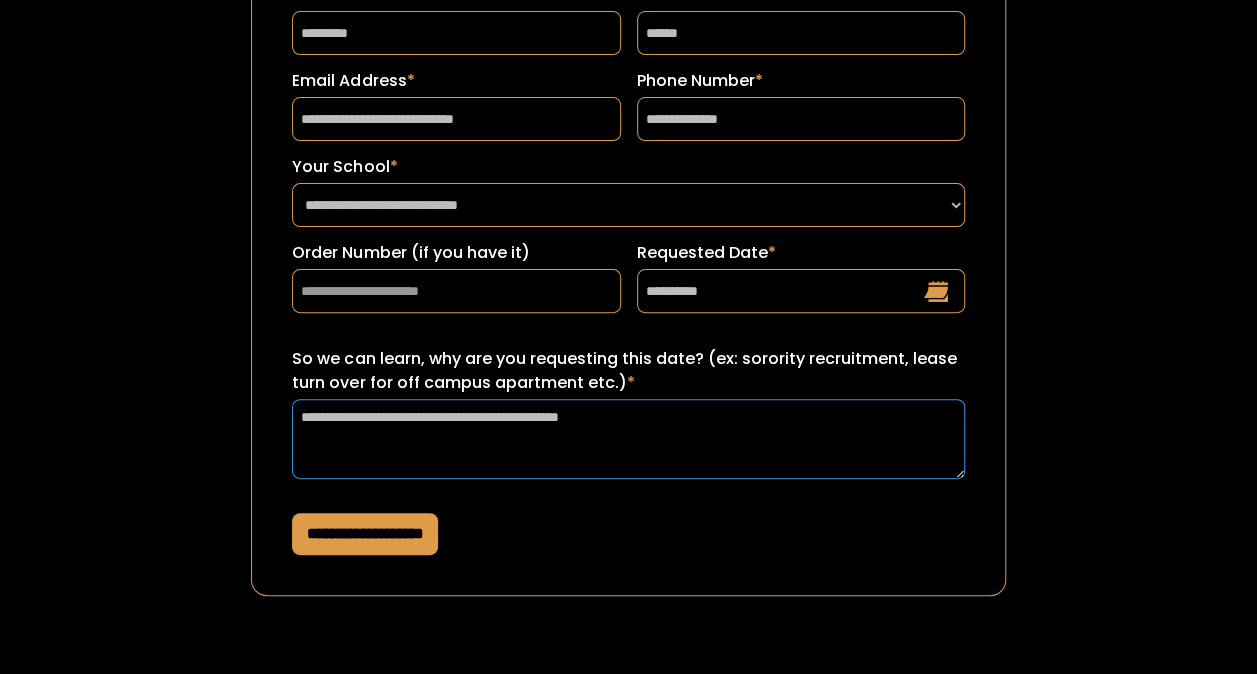click on "**********" at bounding box center (628, 247) 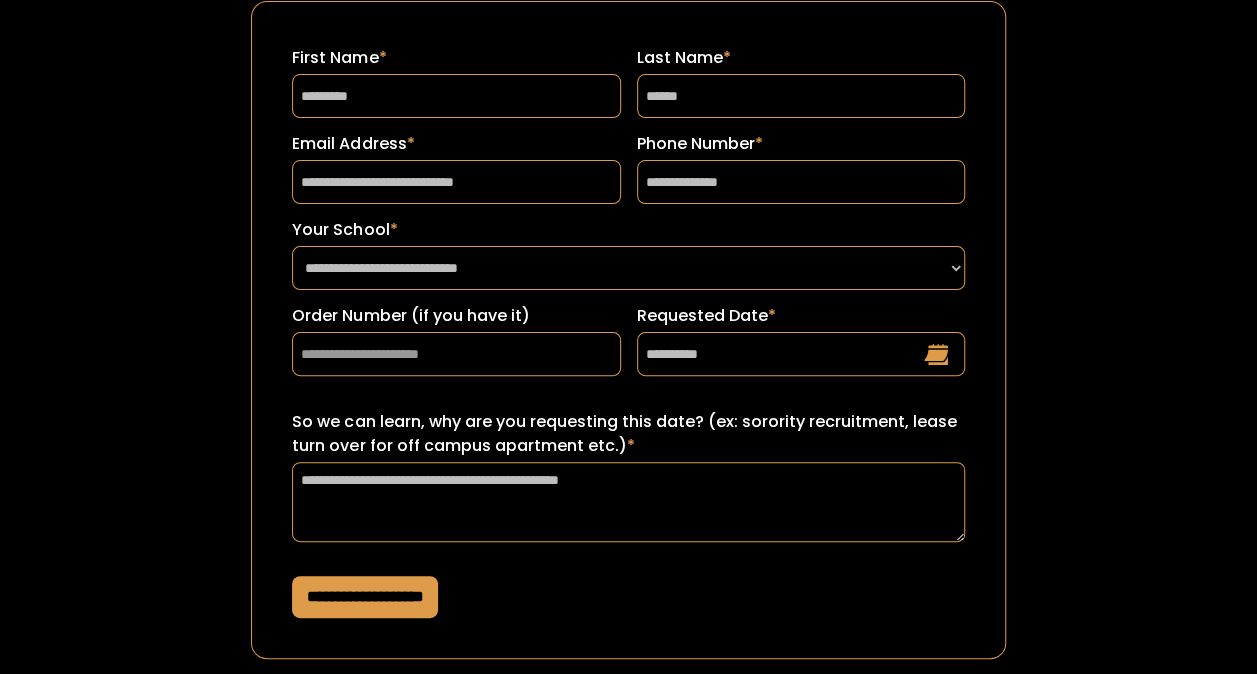 scroll, scrollTop: 98, scrollLeft: 0, axis: vertical 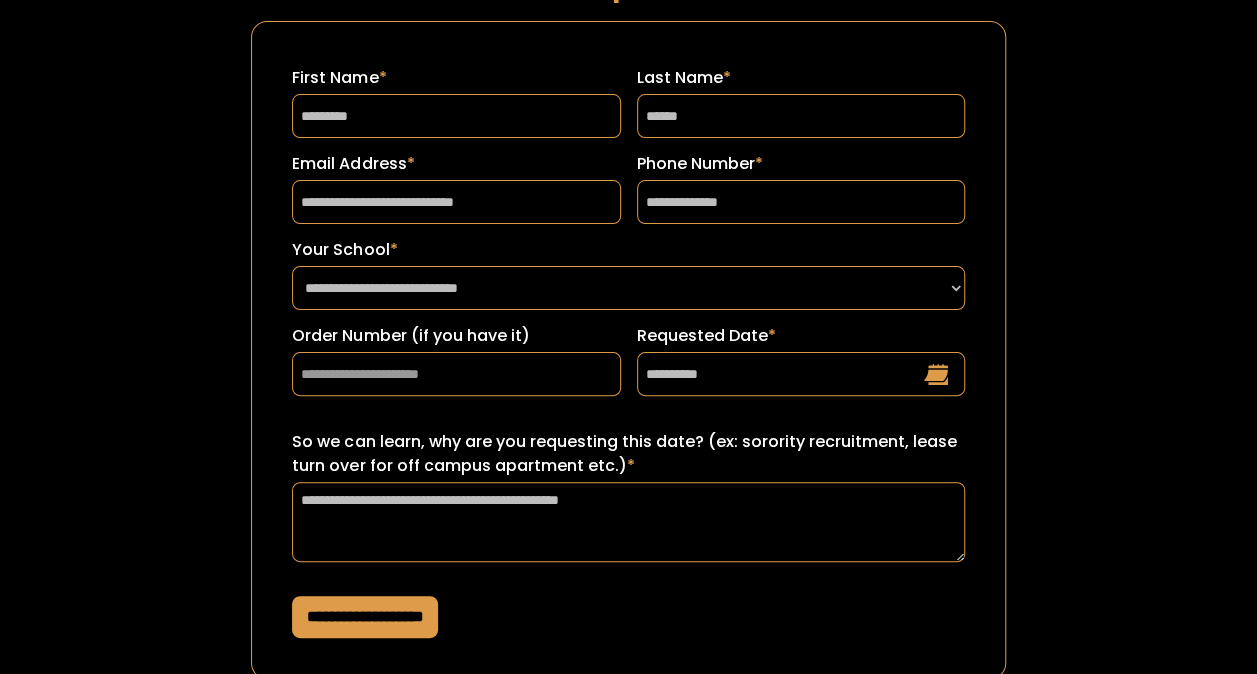 click on "**********" at bounding box center [365, 617] 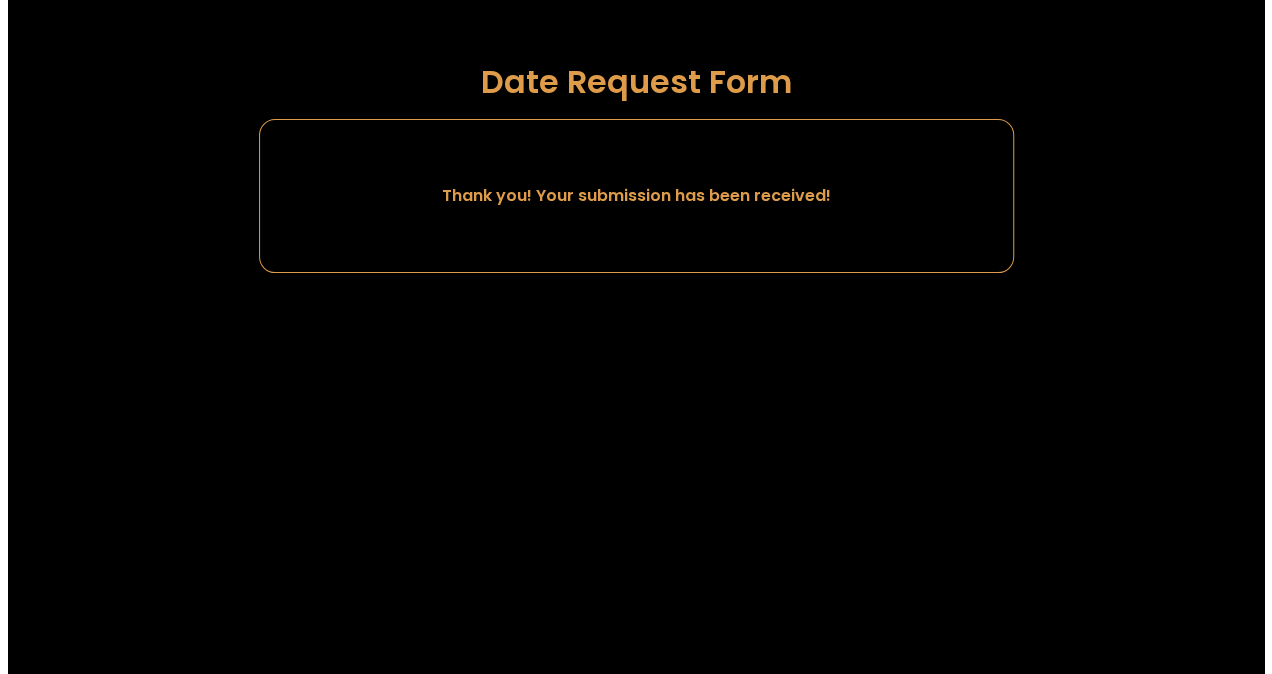 scroll, scrollTop: 0, scrollLeft: 0, axis: both 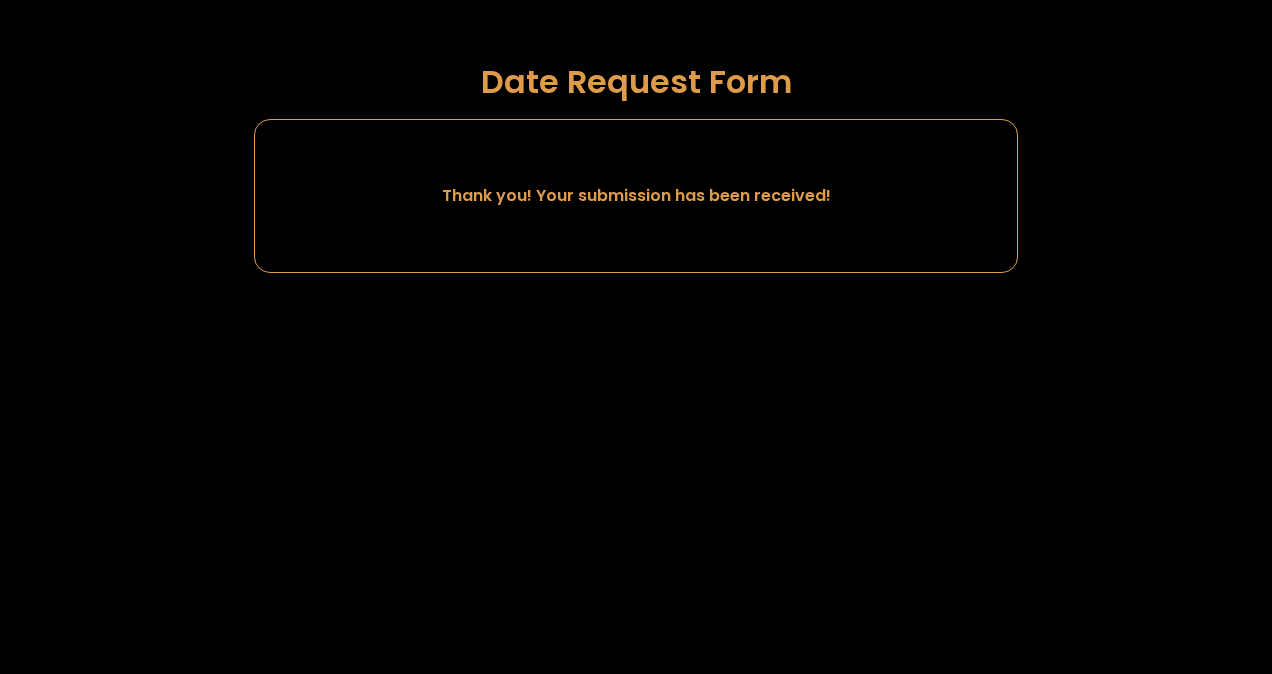 drag, startPoint x: 908, startPoint y: 2, endPoint x: 962, endPoint y: -49, distance: 74.27651 